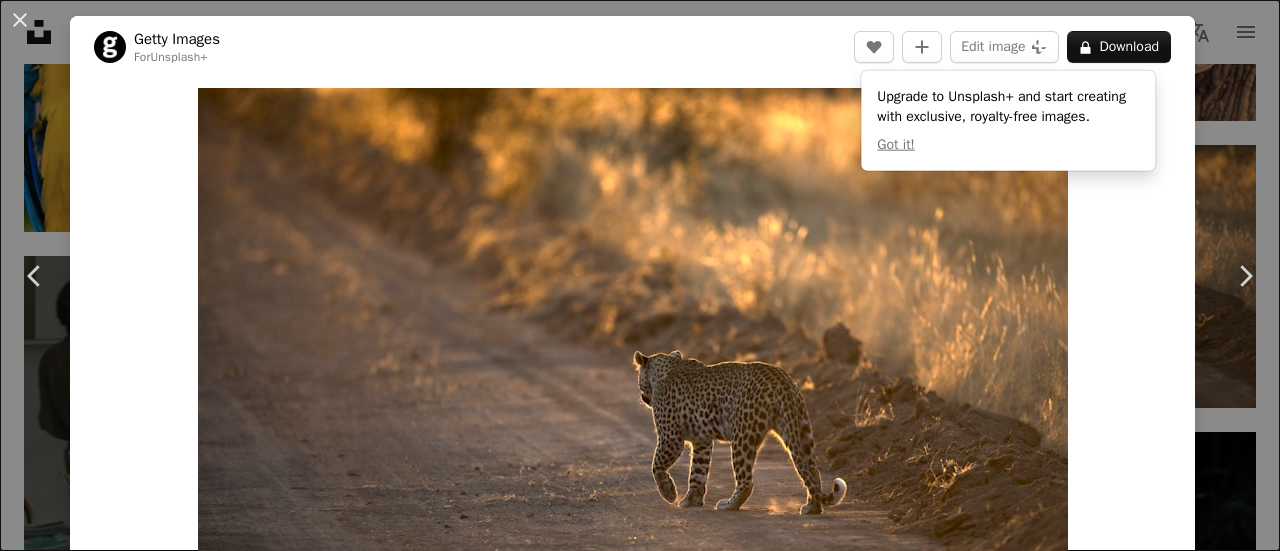 scroll, scrollTop: 5200, scrollLeft: 0, axis: vertical 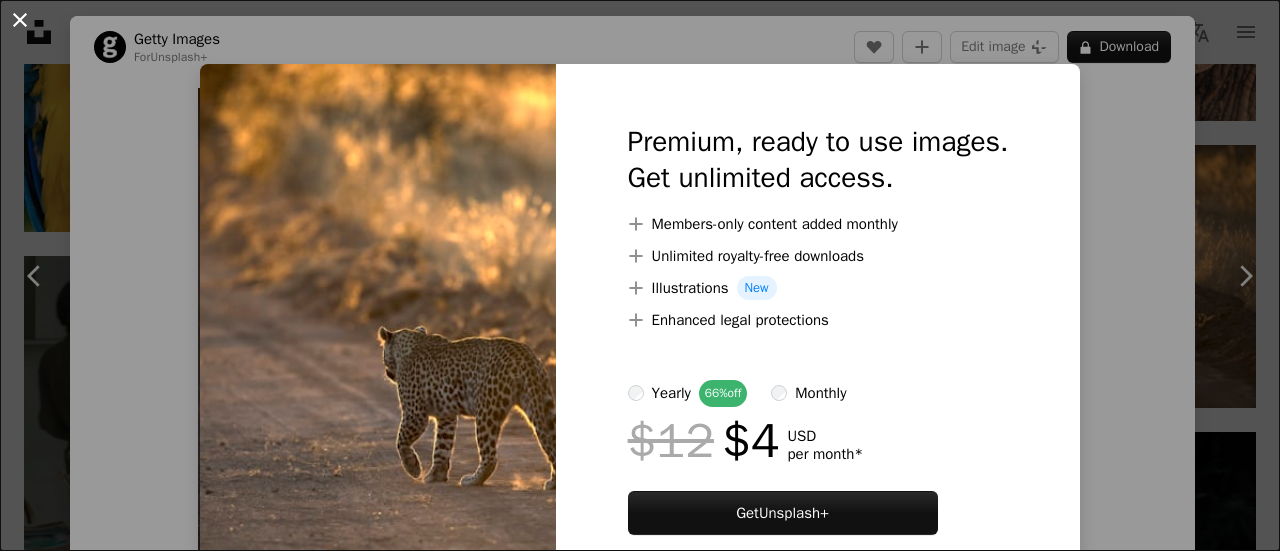 click on "An X shape" at bounding box center (20, 20) 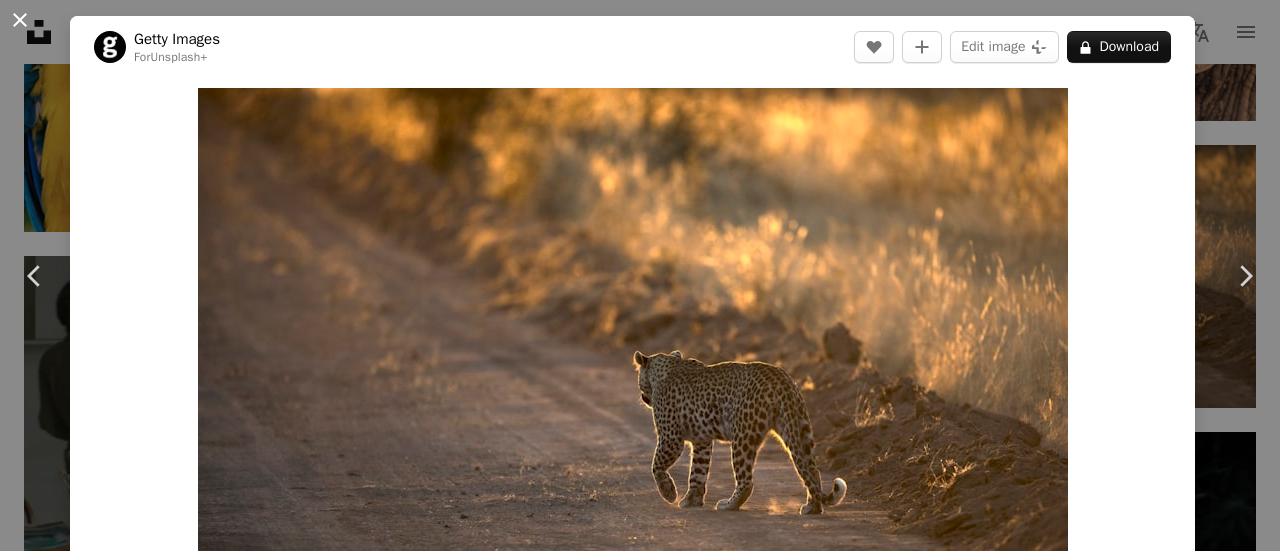 click on "An X shape" at bounding box center (20, 20) 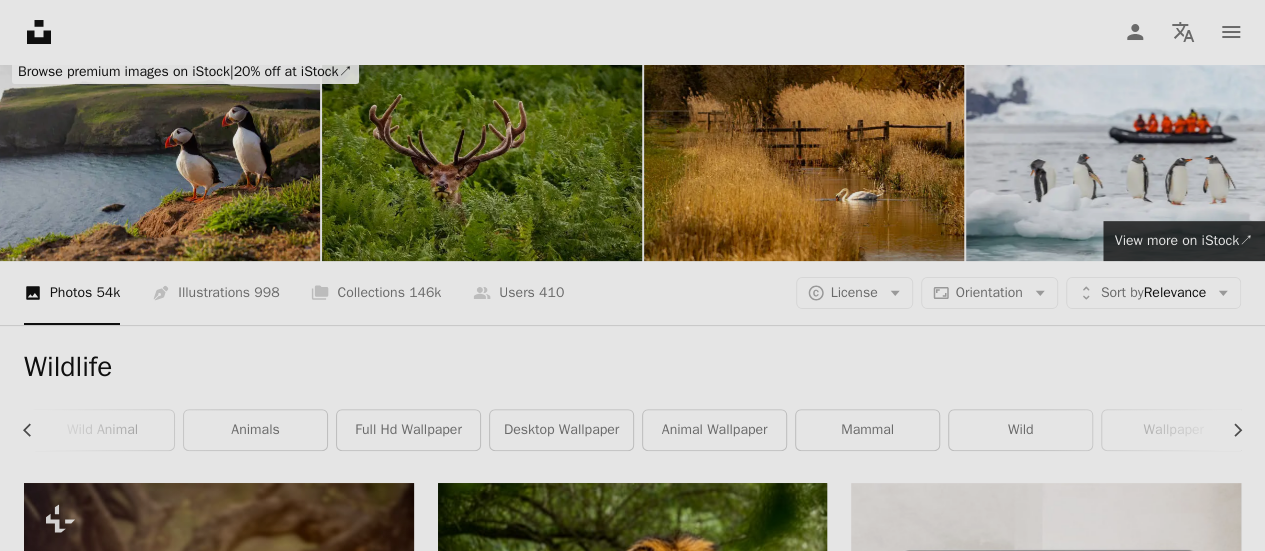 scroll, scrollTop: 100, scrollLeft: 0, axis: vertical 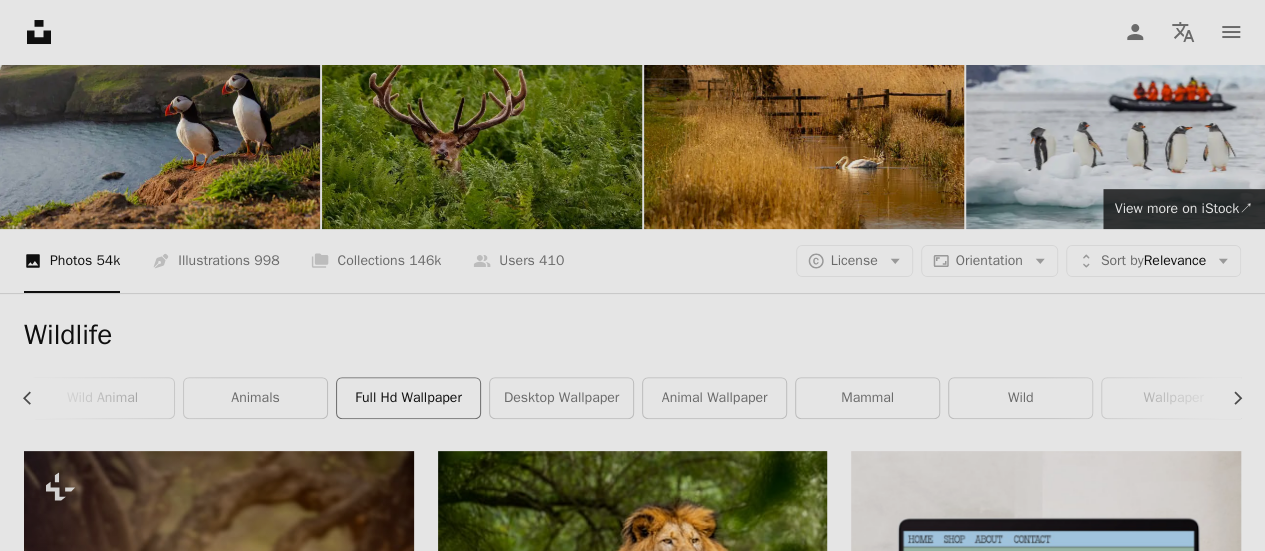 click on "full hd wallpaper" at bounding box center [408, 398] 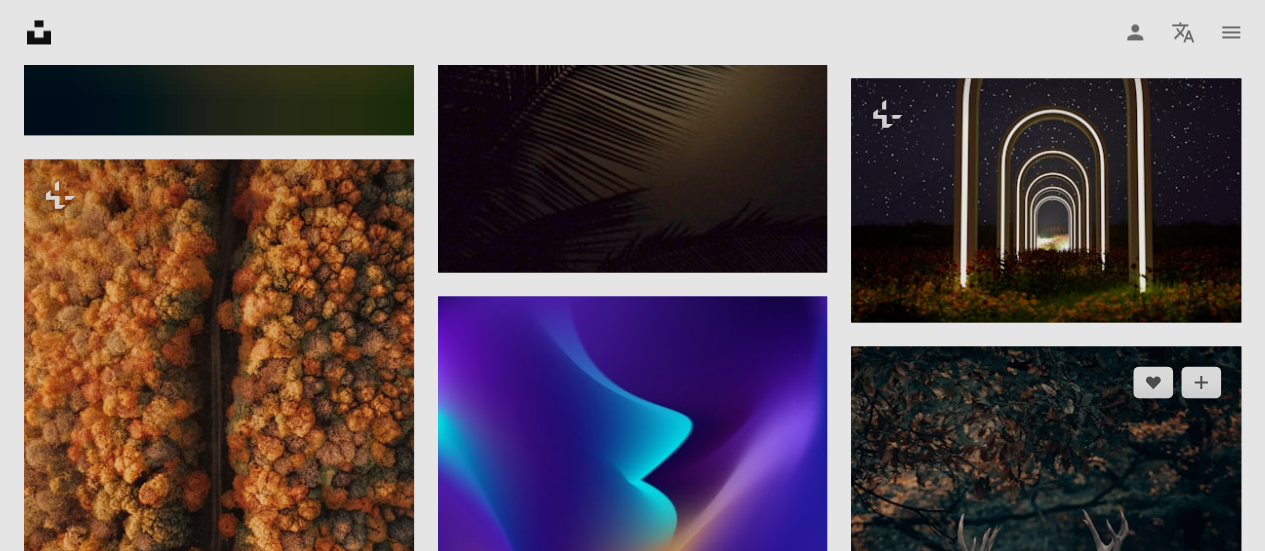 scroll, scrollTop: 1600, scrollLeft: 0, axis: vertical 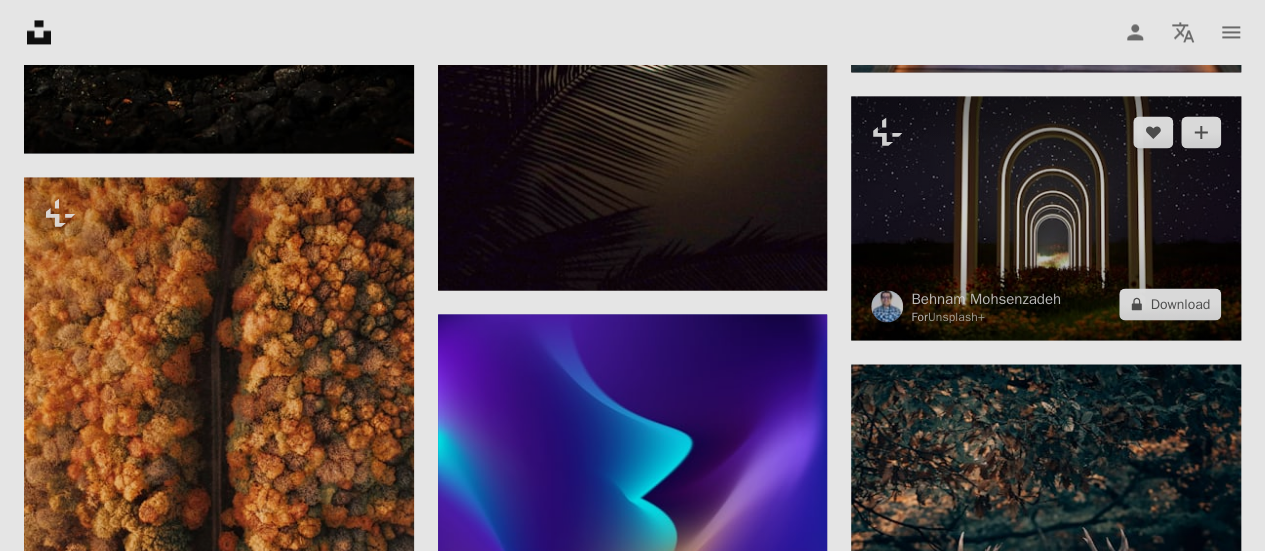 click at bounding box center [1046, 218] 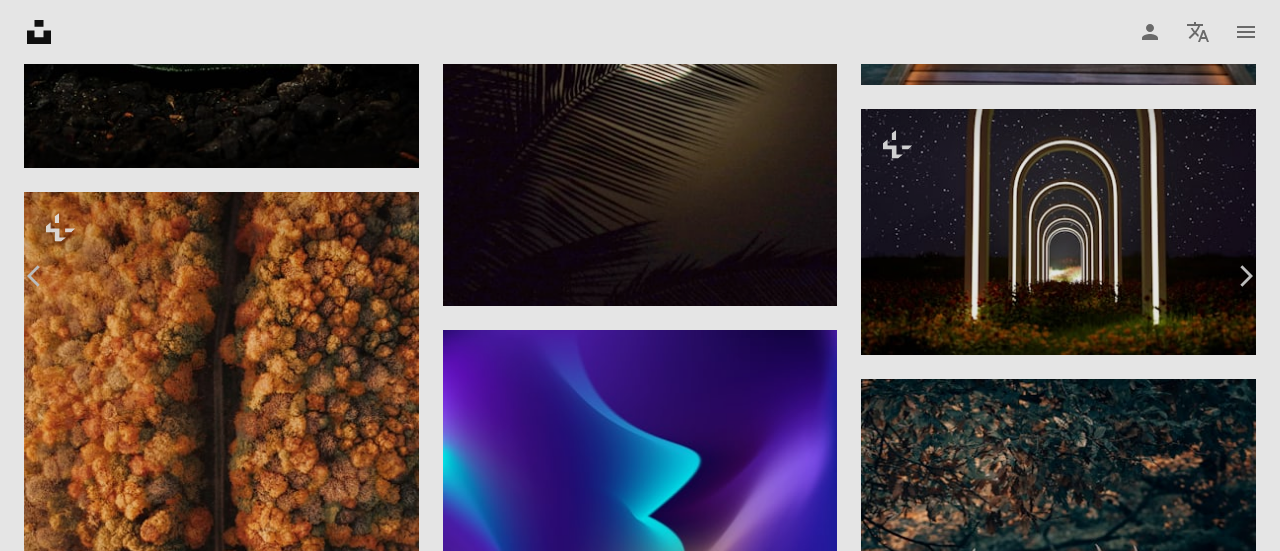 click on "An X shape" at bounding box center (20, 20) 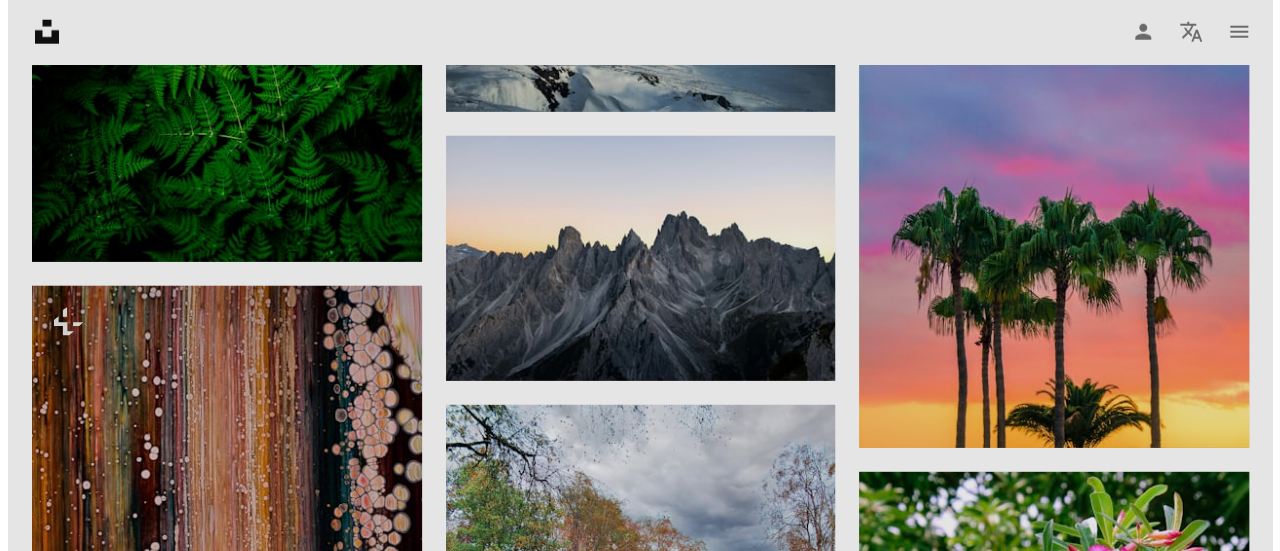 scroll, scrollTop: 2700, scrollLeft: 0, axis: vertical 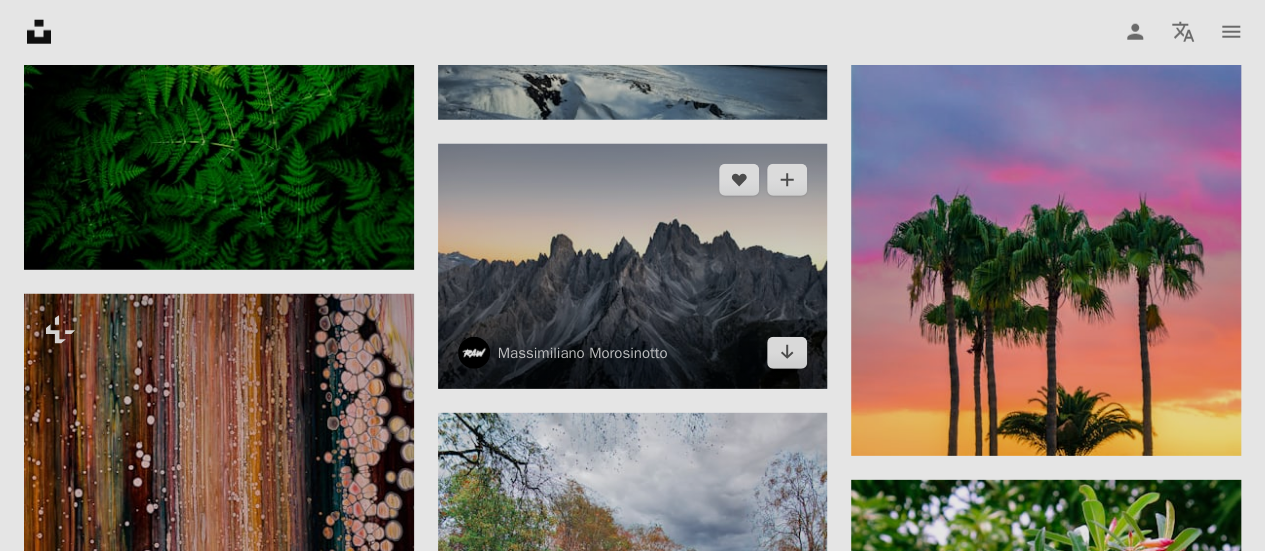 click at bounding box center (633, 266) 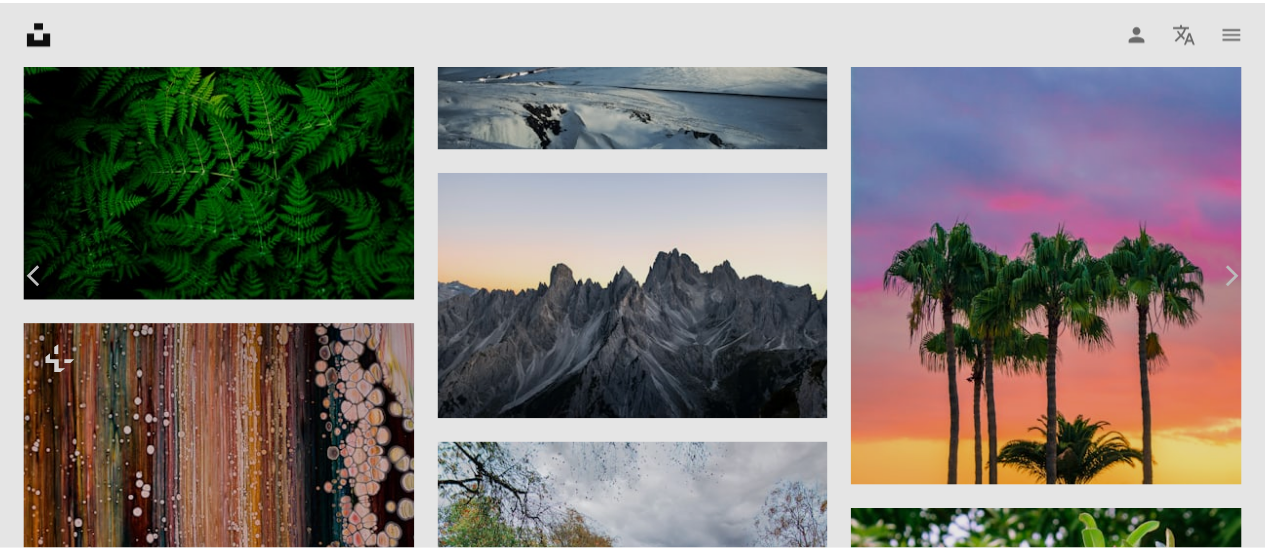 scroll, scrollTop: 100, scrollLeft: 0, axis: vertical 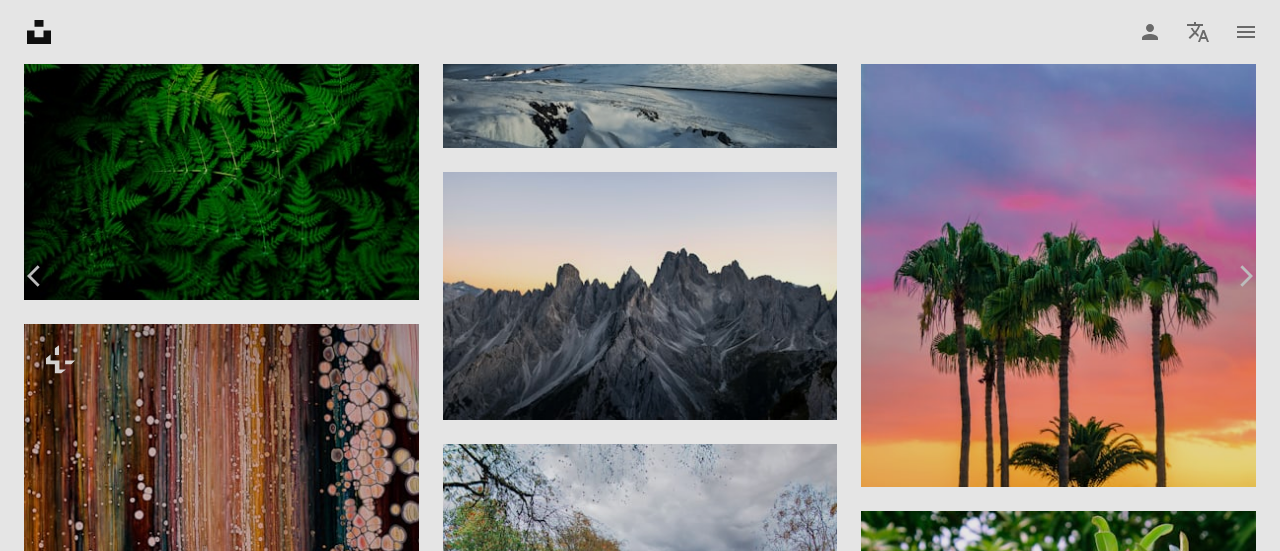click on "Download free" at bounding box center [1081, 5729] 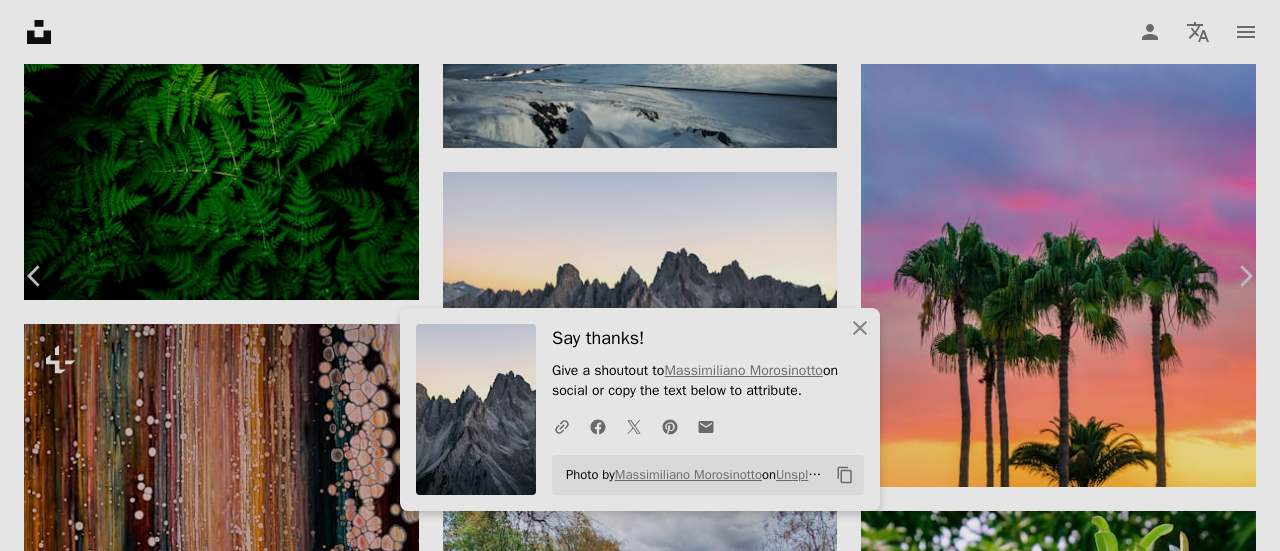 click on "An X shape" at bounding box center [20, 20] 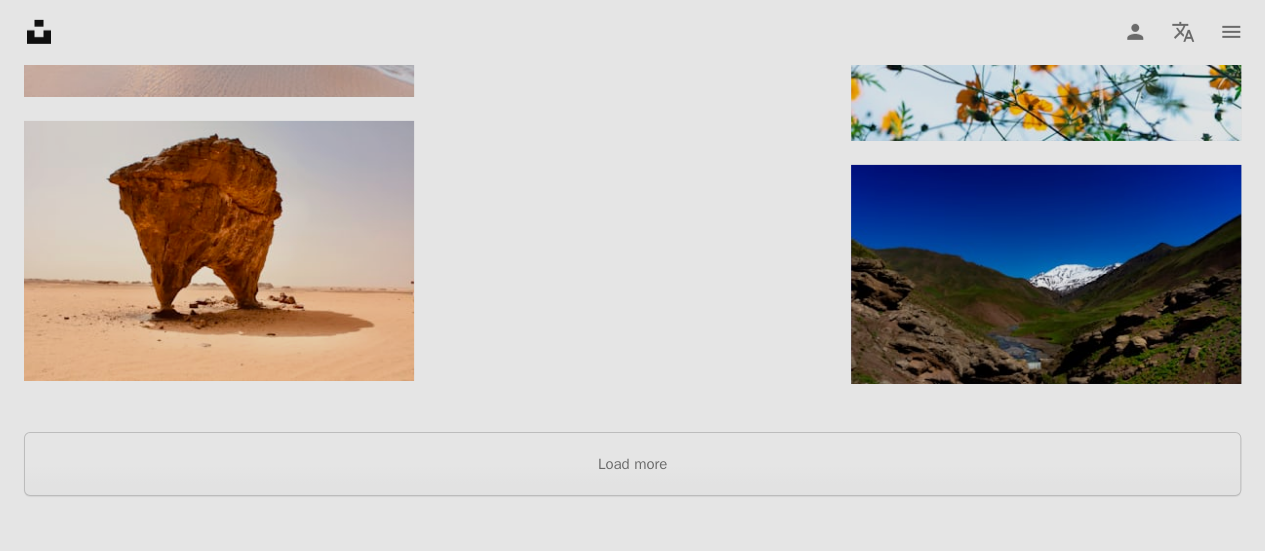 scroll, scrollTop: 7156, scrollLeft: 0, axis: vertical 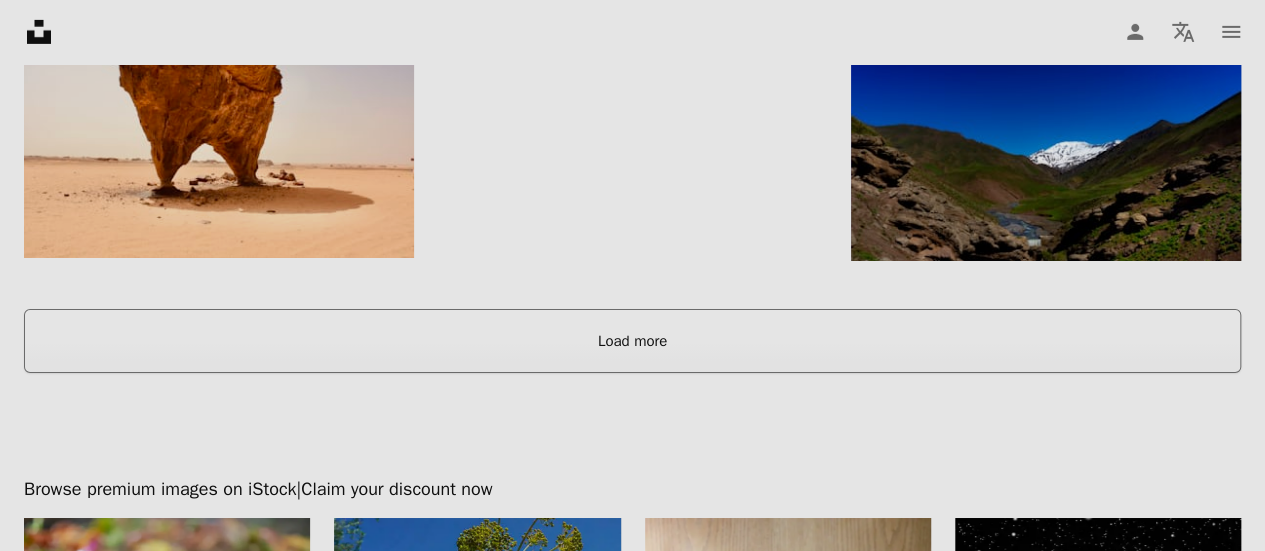 click on "Load more" at bounding box center [632, 341] 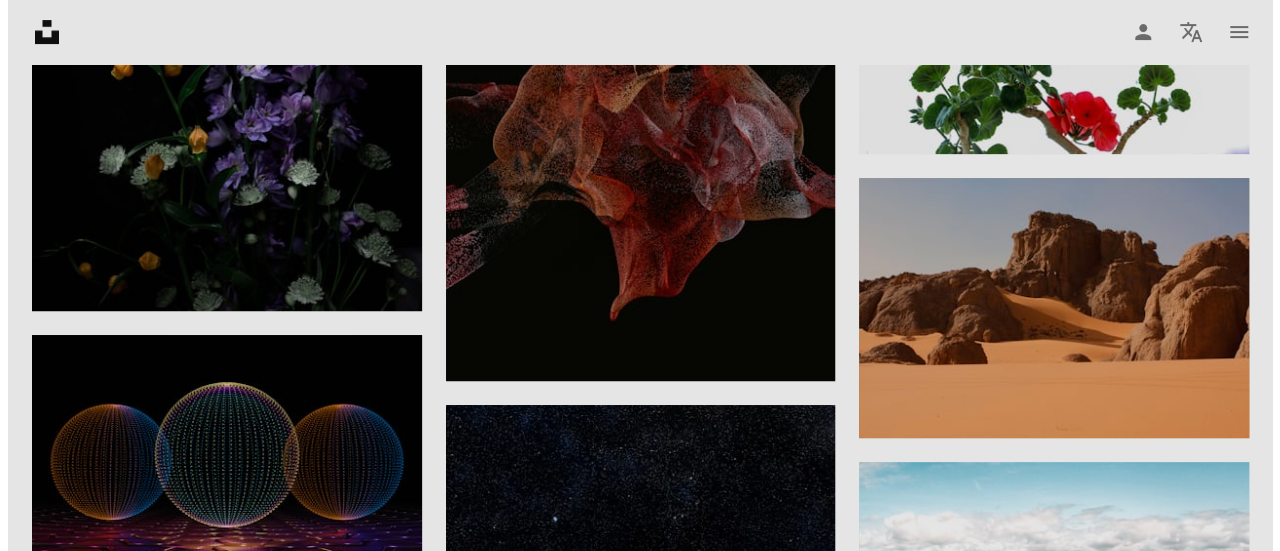 scroll, scrollTop: 11856, scrollLeft: 0, axis: vertical 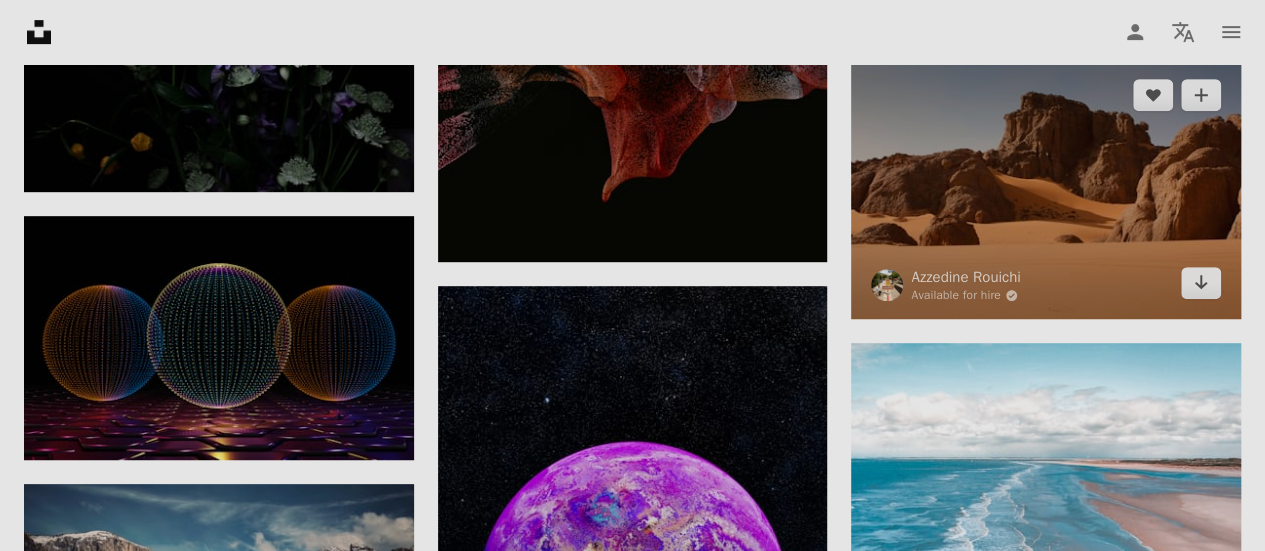 click at bounding box center (1046, 189) 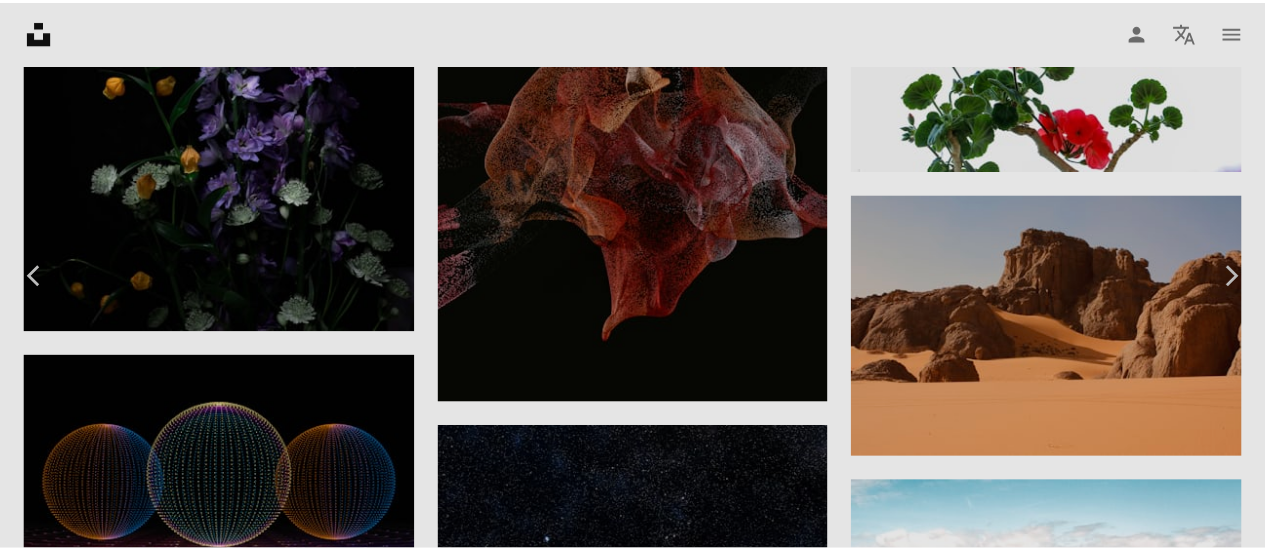scroll, scrollTop: 0, scrollLeft: 0, axis: both 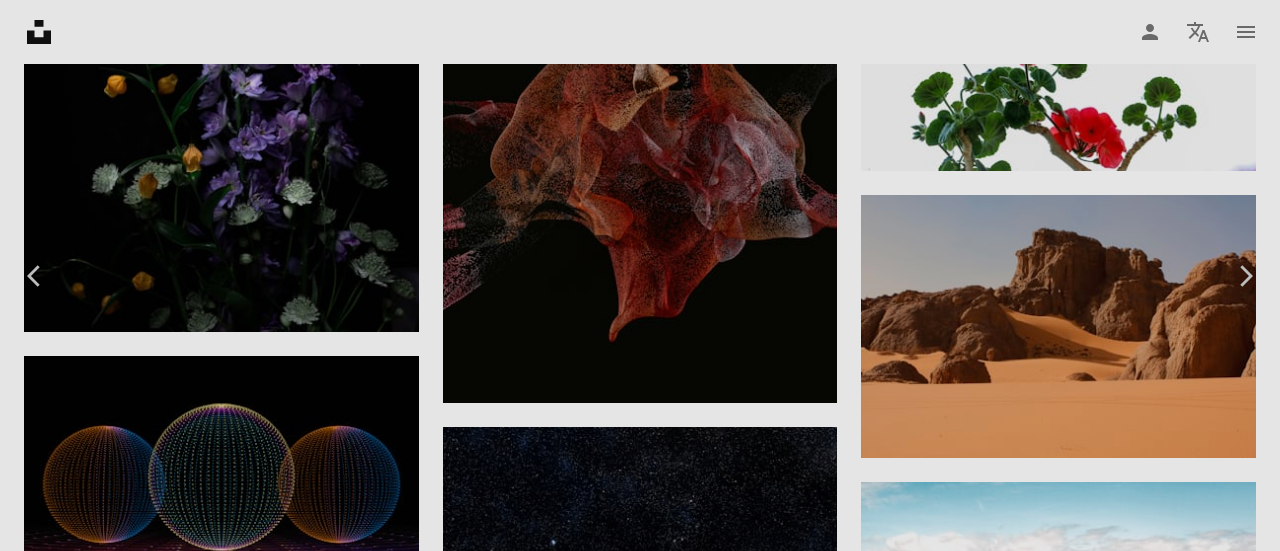 click on "Download free" at bounding box center [1081, 2820] 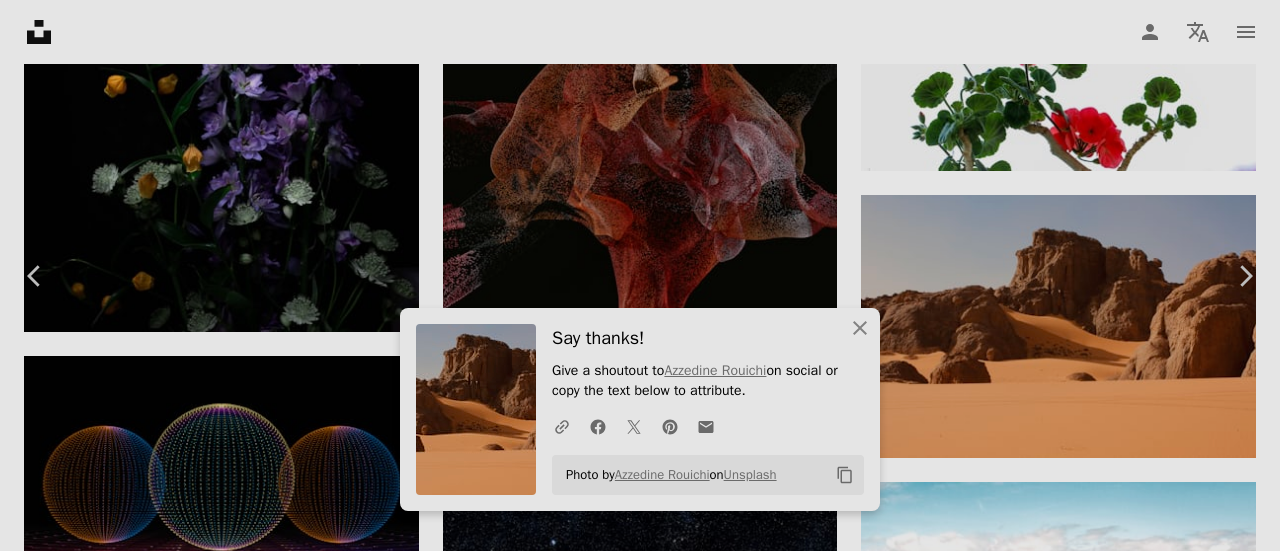 click on "An X shape" at bounding box center (20, 20) 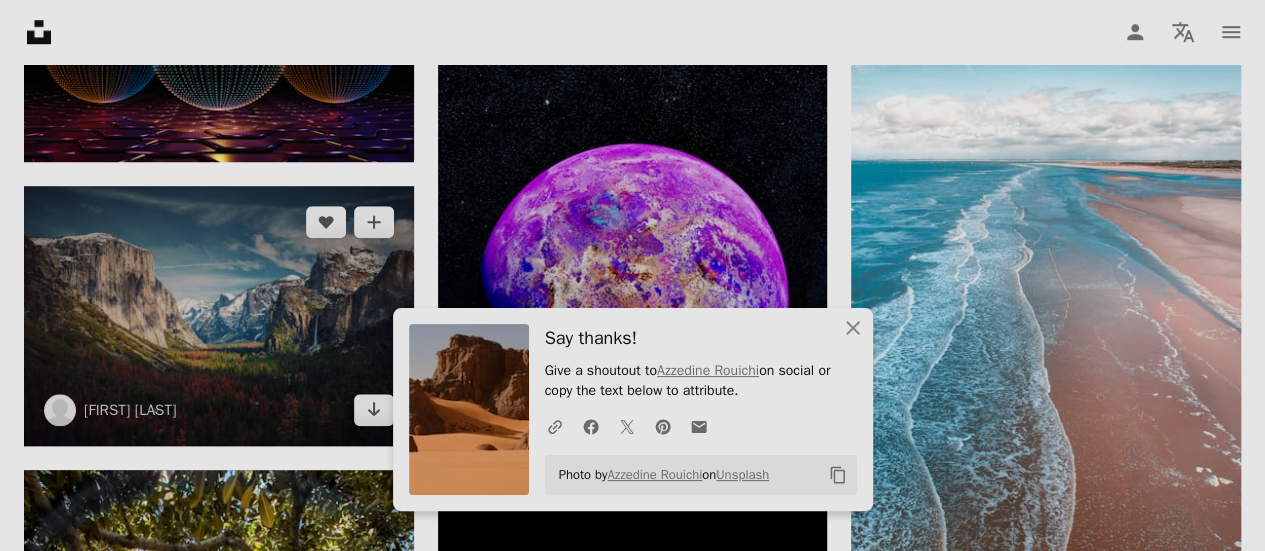 scroll, scrollTop: 12256, scrollLeft: 0, axis: vertical 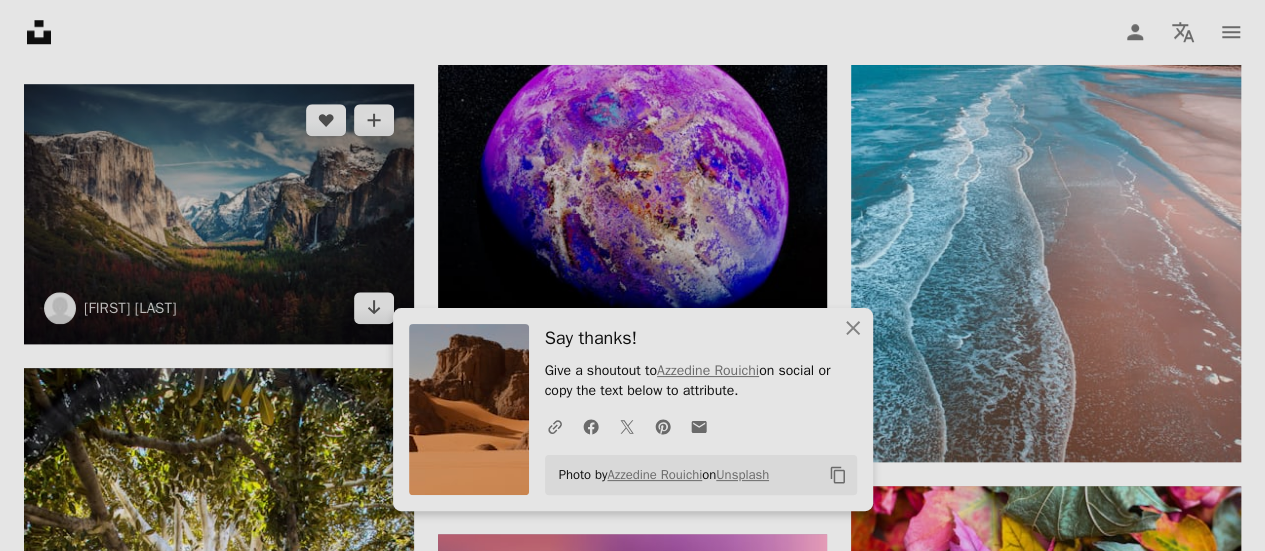 click at bounding box center (219, 214) 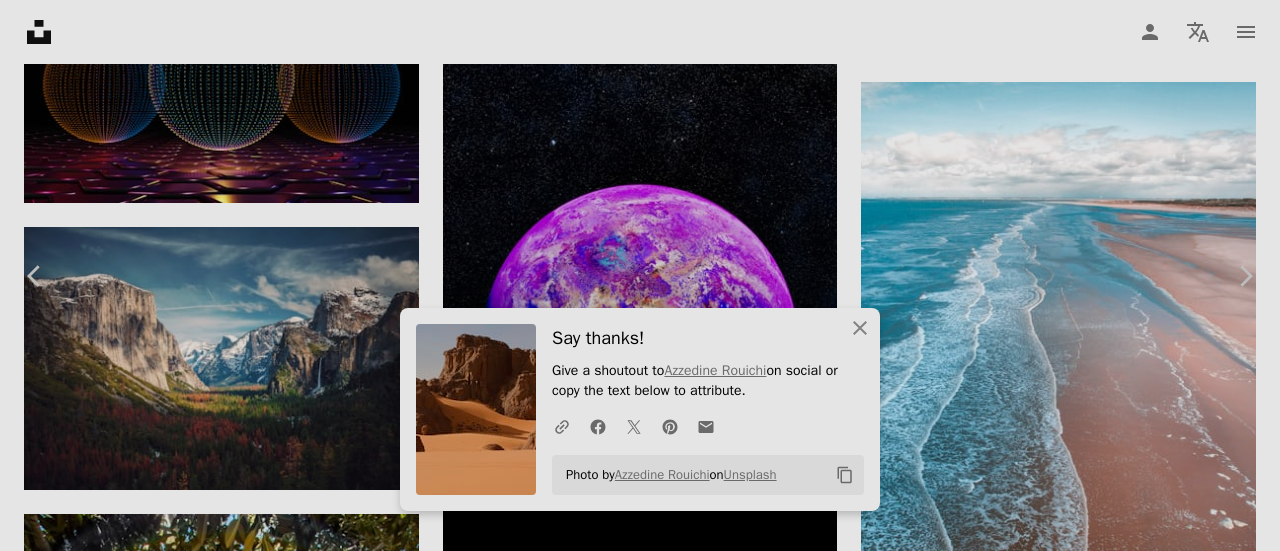 click on "Download free" at bounding box center [1081, 5487] 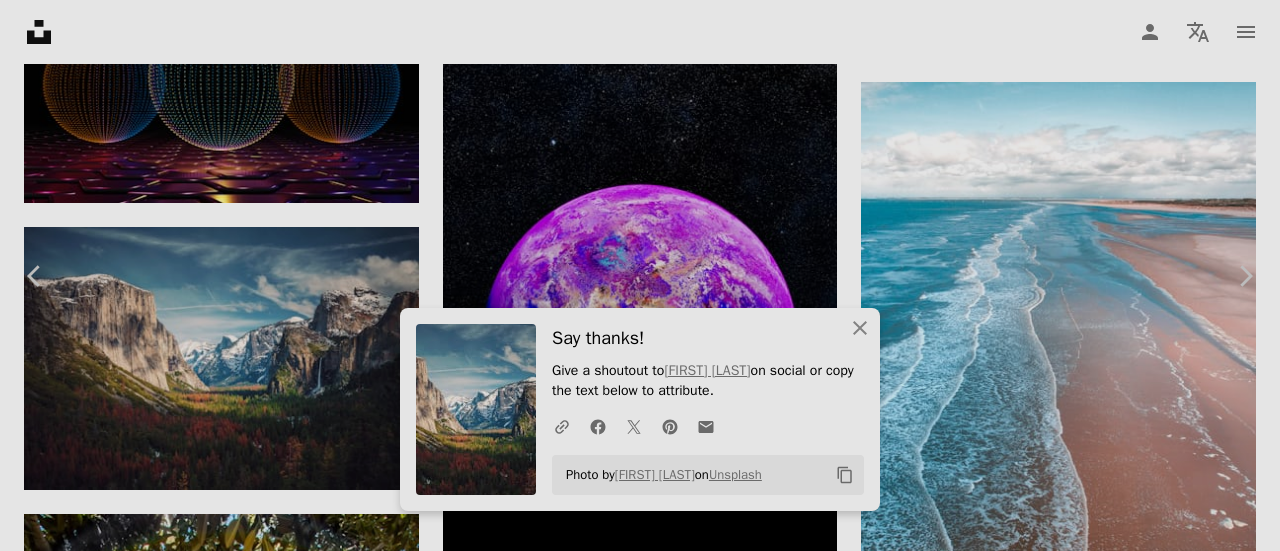 click on "An X shape" at bounding box center (20, 20) 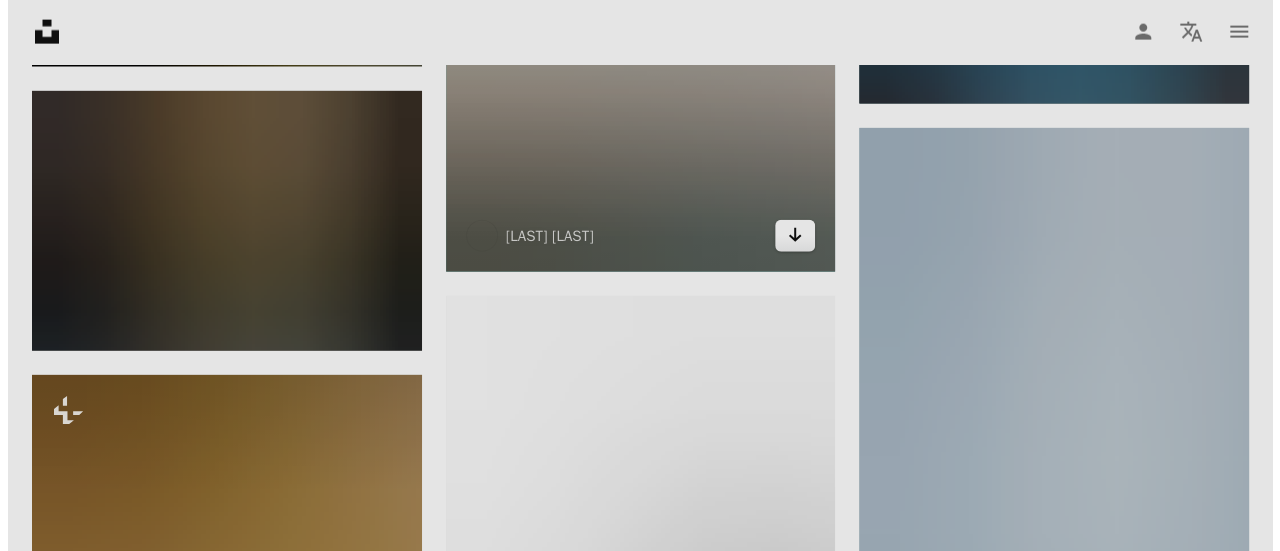 scroll, scrollTop: 13756, scrollLeft: 0, axis: vertical 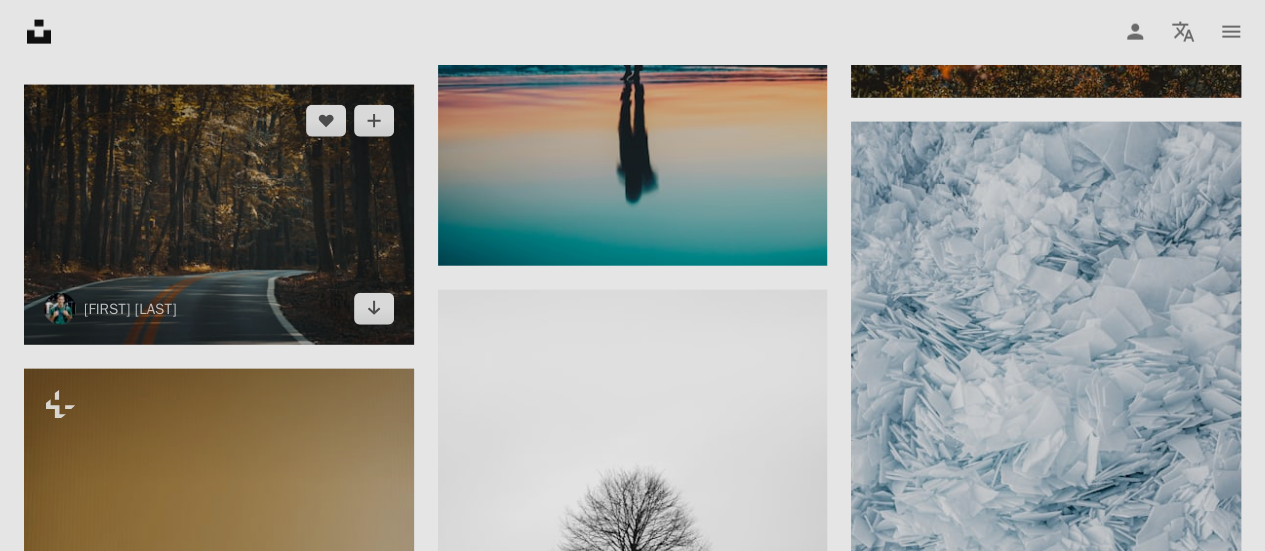 click at bounding box center (219, 215) 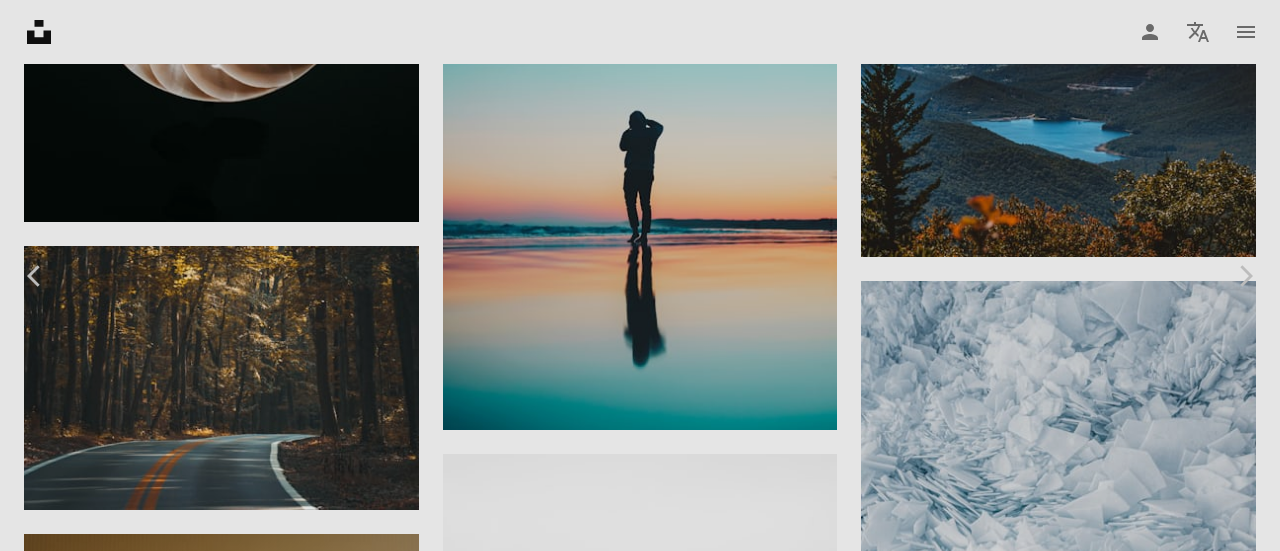 scroll, scrollTop: 0, scrollLeft: 0, axis: both 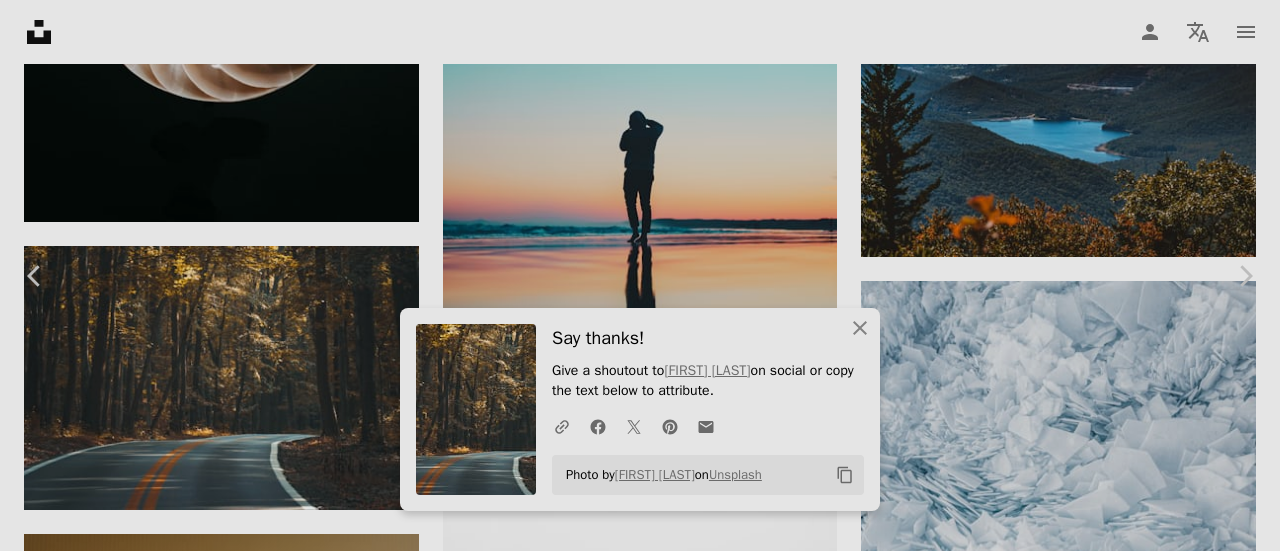 click on "An X shape" at bounding box center (20, 20) 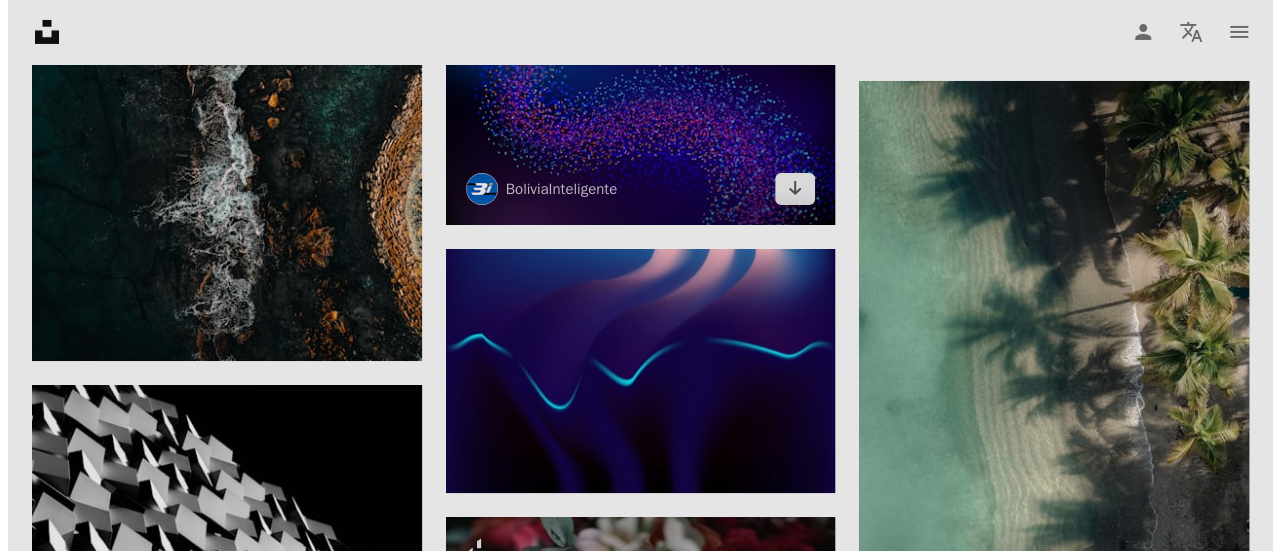scroll, scrollTop: 14856, scrollLeft: 0, axis: vertical 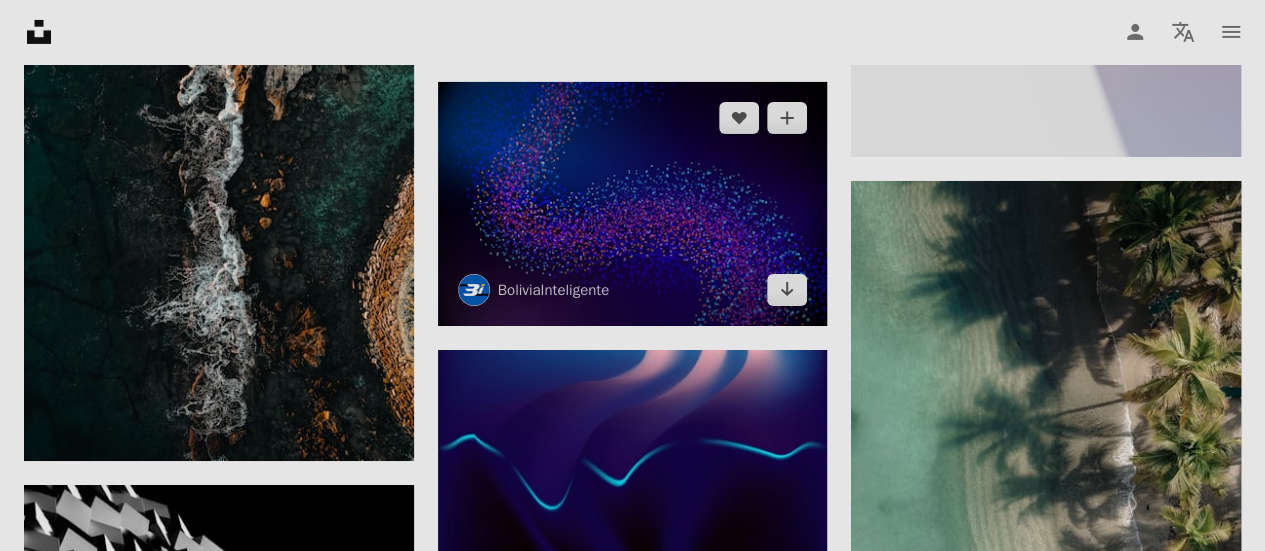 click at bounding box center (633, 204) 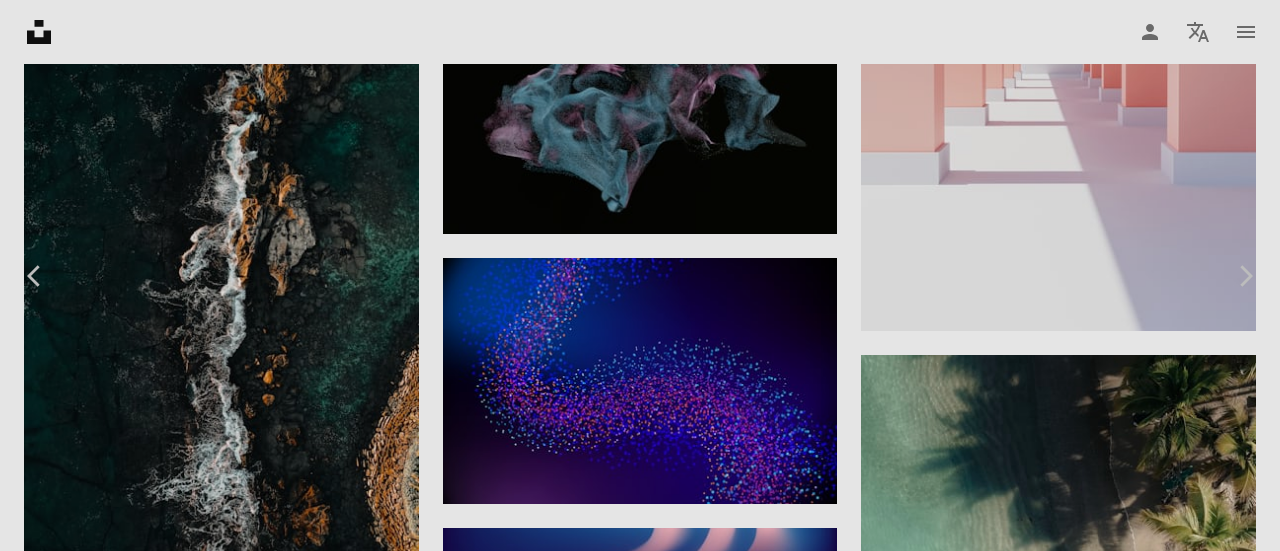 scroll, scrollTop: 100, scrollLeft: 0, axis: vertical 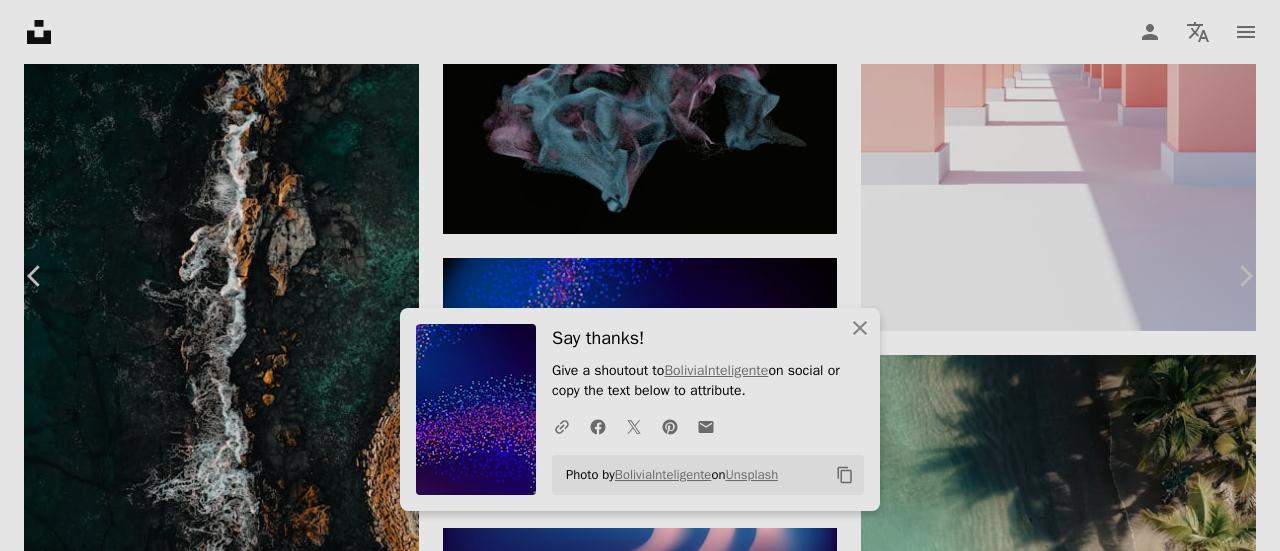 click at bounding box center (265, 4450) 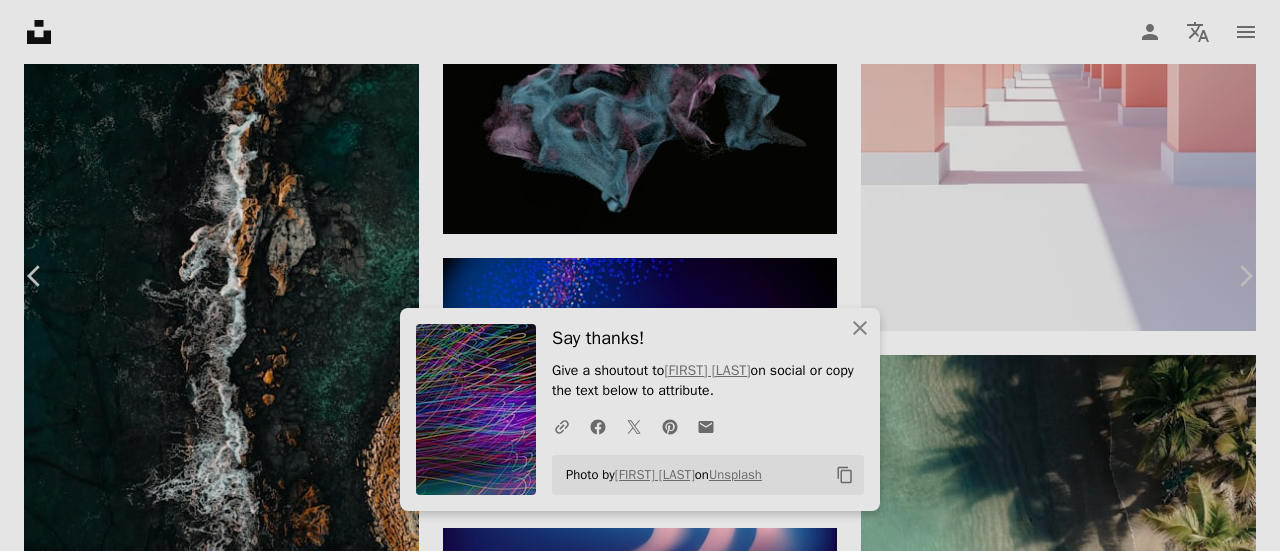 scroll, scrollTop: 2300, scrollLeft: 0, axis: vertical 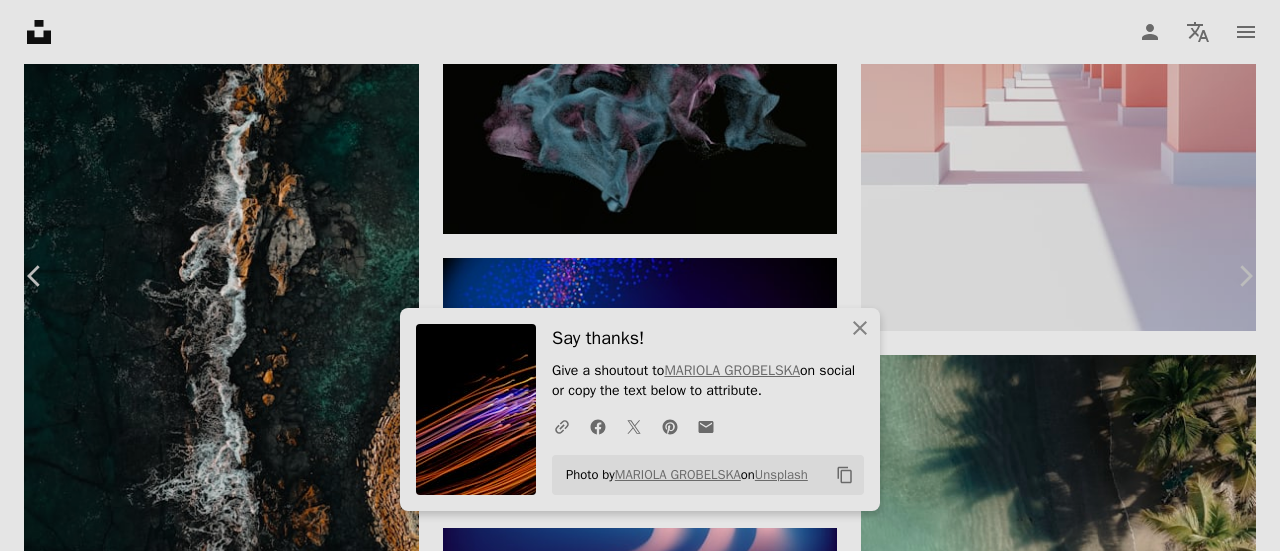 click at bounding box center [632, 4585] 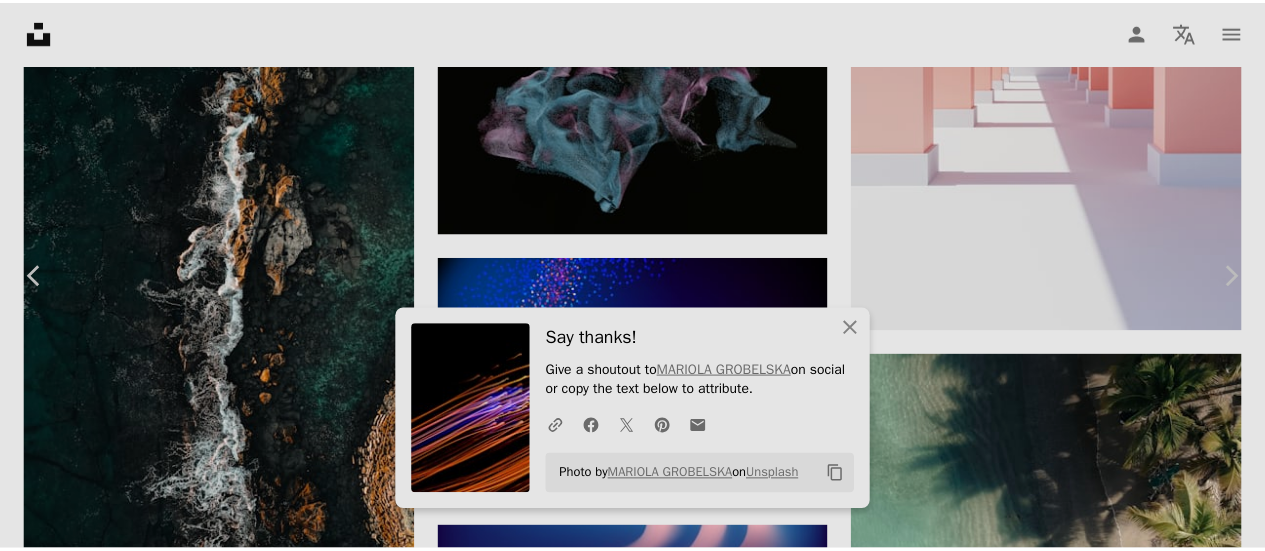 scroll, scrollTop: 100, scrollLeft: 0, axis: vertical 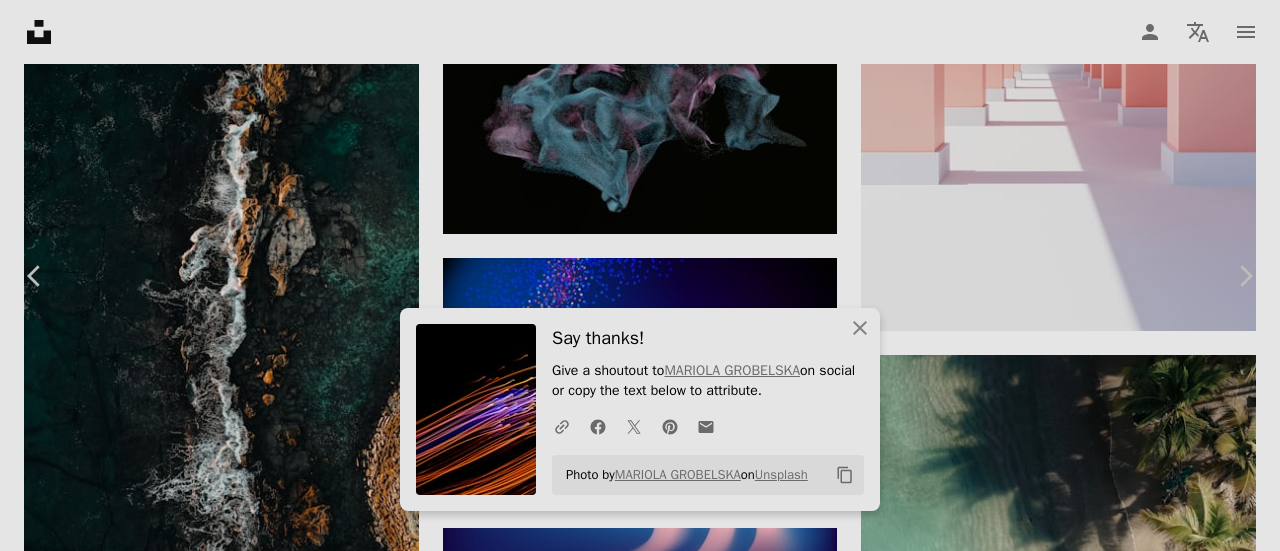 click on "Download free" at bounding box center (1081, 4380) 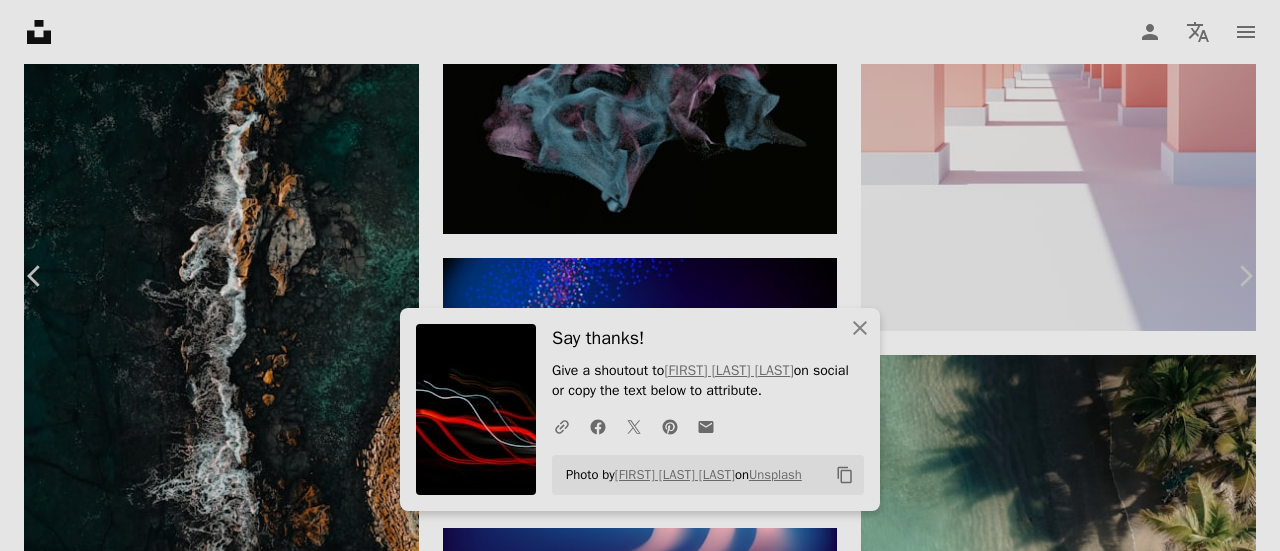 click on "An X shape" at bounding box center [20, 20] 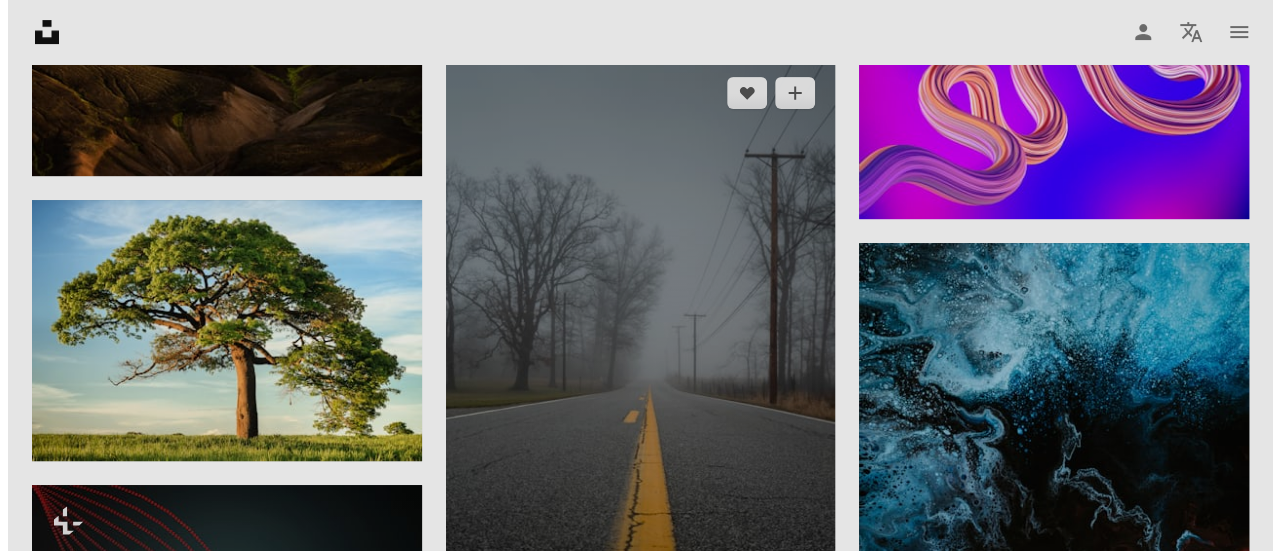 scroll, scrollTop: 19356, scrollLeft: 0, axis: vertical 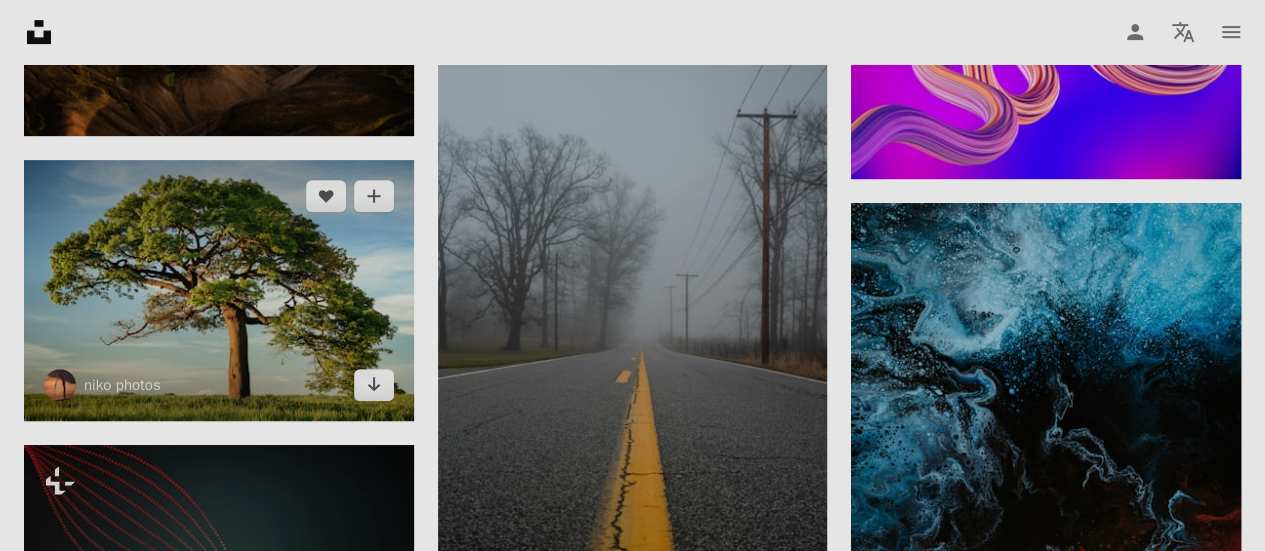 click at bounding box center (219, 290) 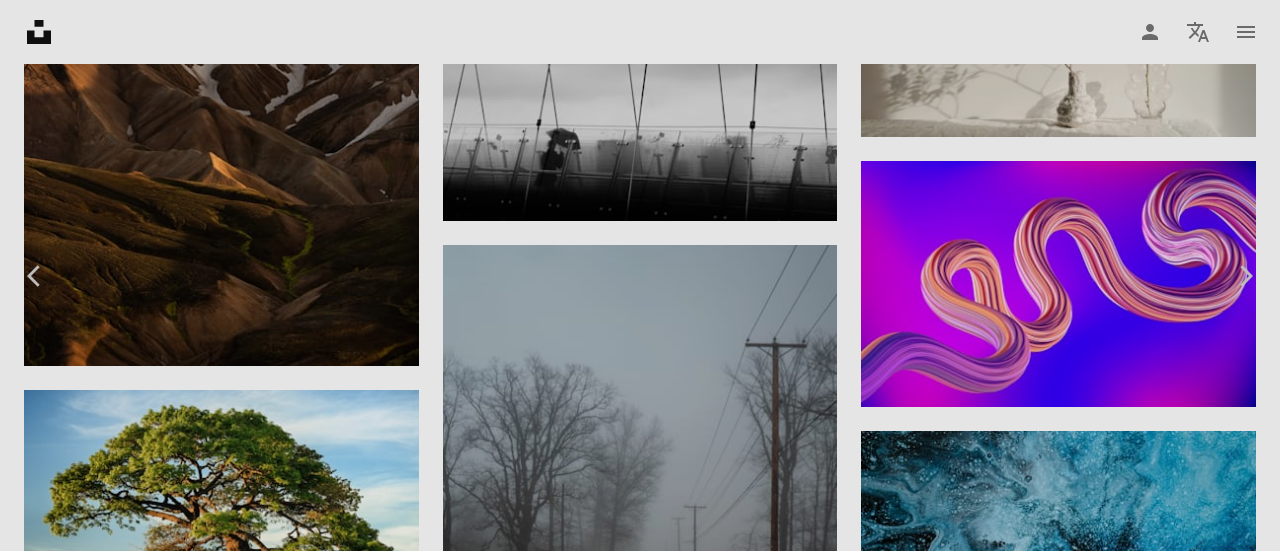 click on "Download free" at bounding box center (1081, 5601) 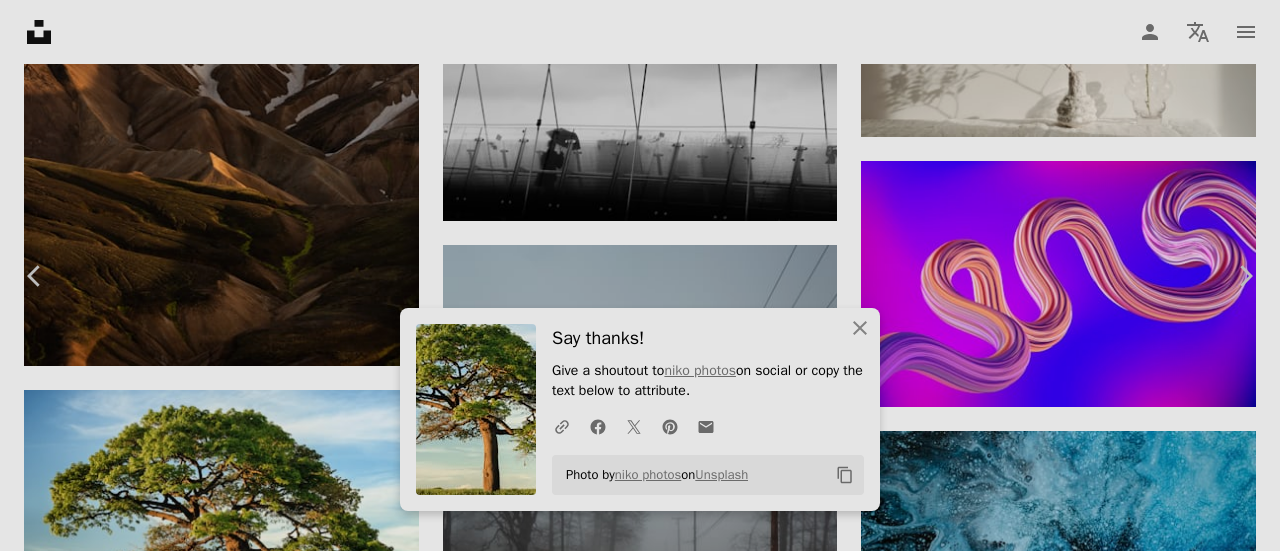 scroll, scrollTop: 2400, scrollLeft: 0, axis: vertical 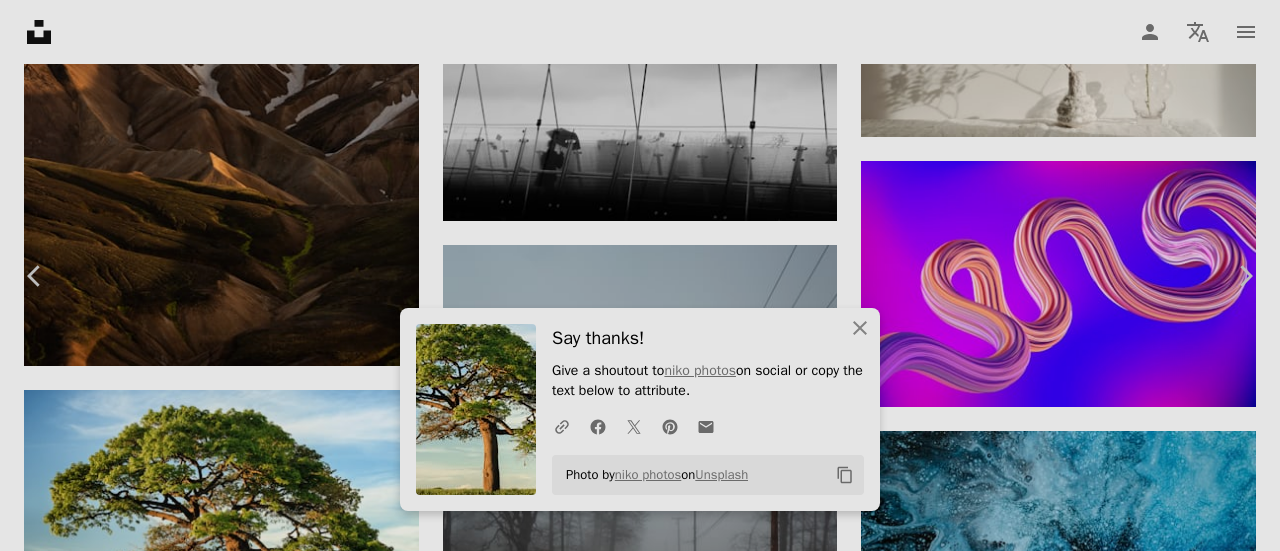 click on "An X shape" at bounding box center (20, 20) 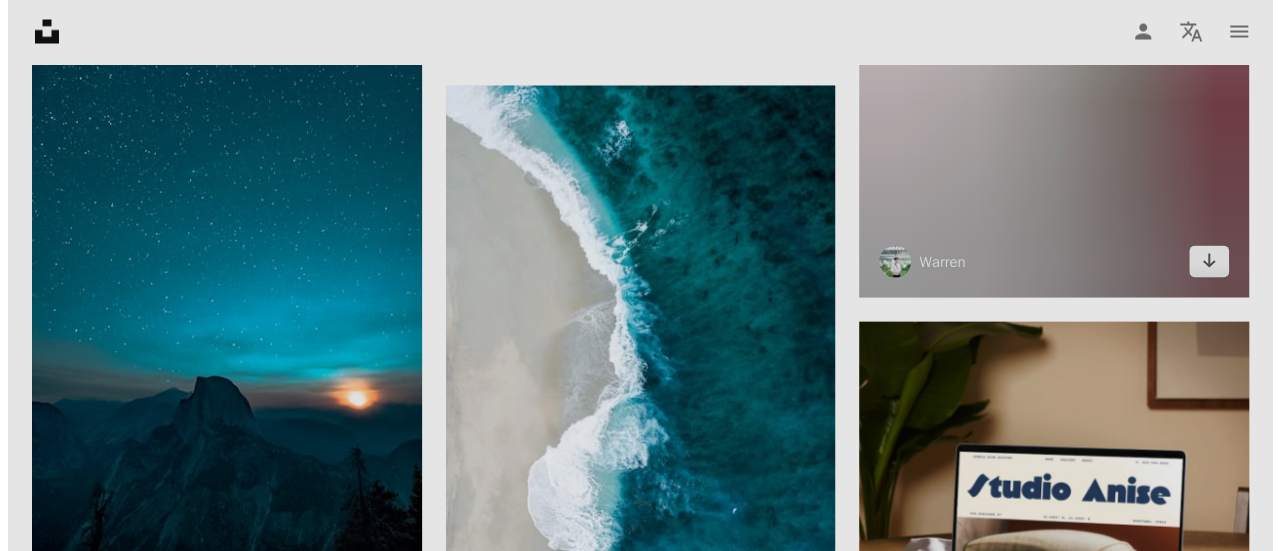 scroll, scrollTop: 9656, scrollLeft: 0, axis: vertical 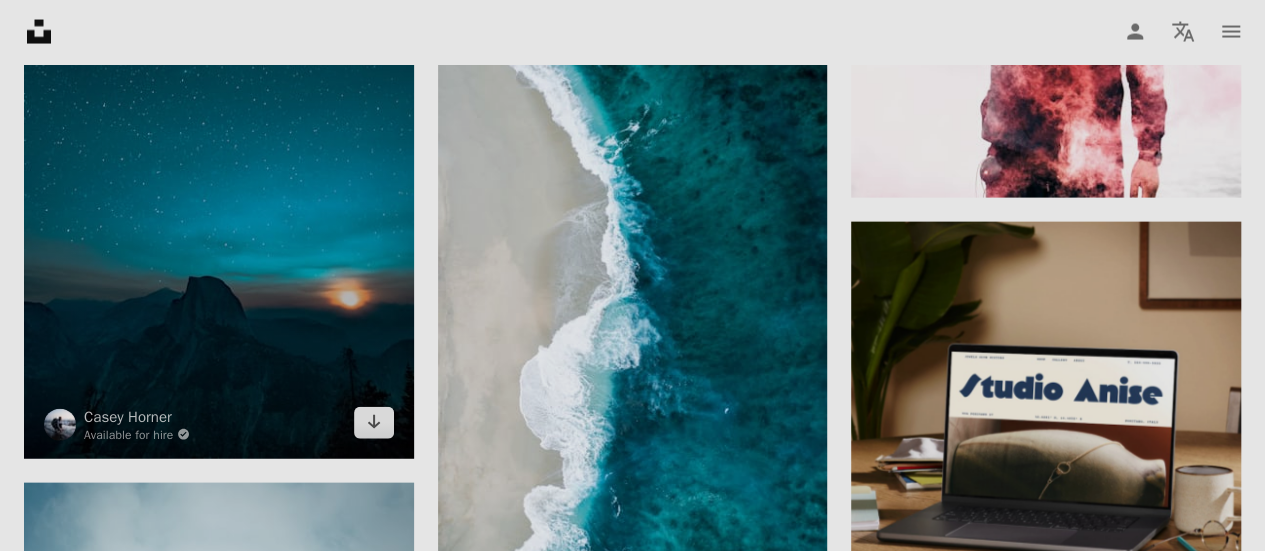 click at bounding box center (219, 167) 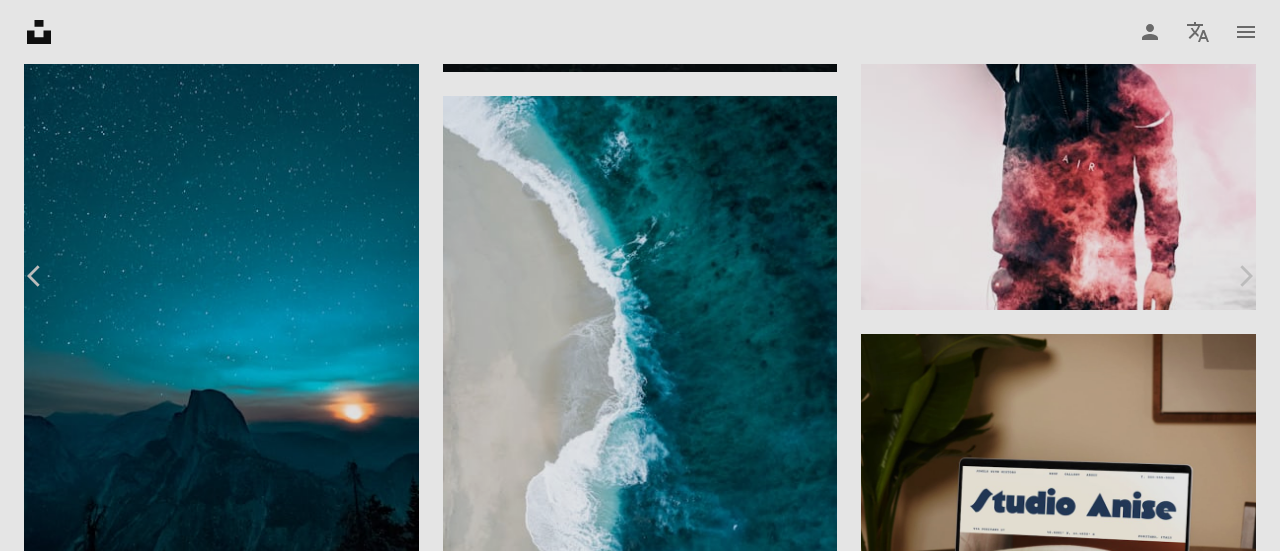 scroll, scrollTop: 600, scrollLeft: 0, axis: vertical 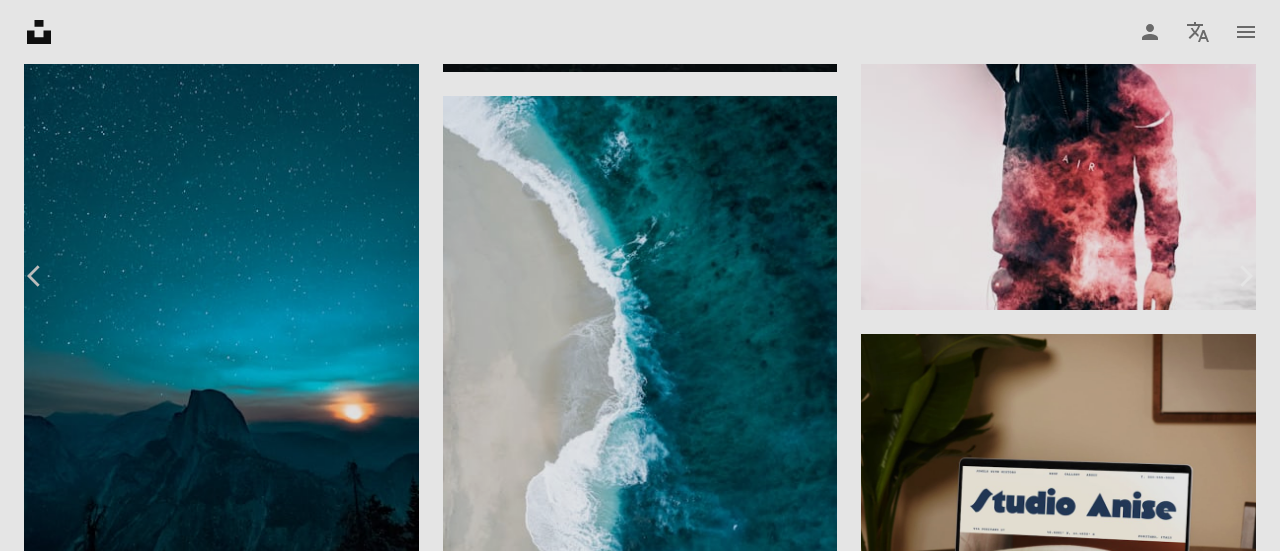 click on "Chevron right" at bounding box center [1245, 276] 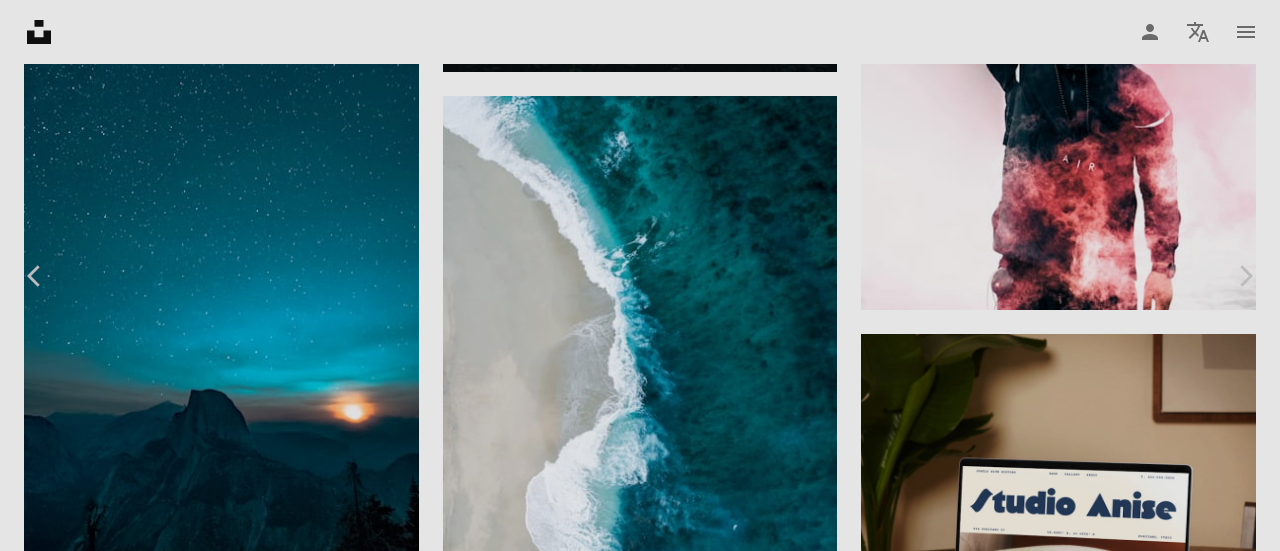 scroll, scrollTop: 102, scrollLeft: 0, axis: vertical 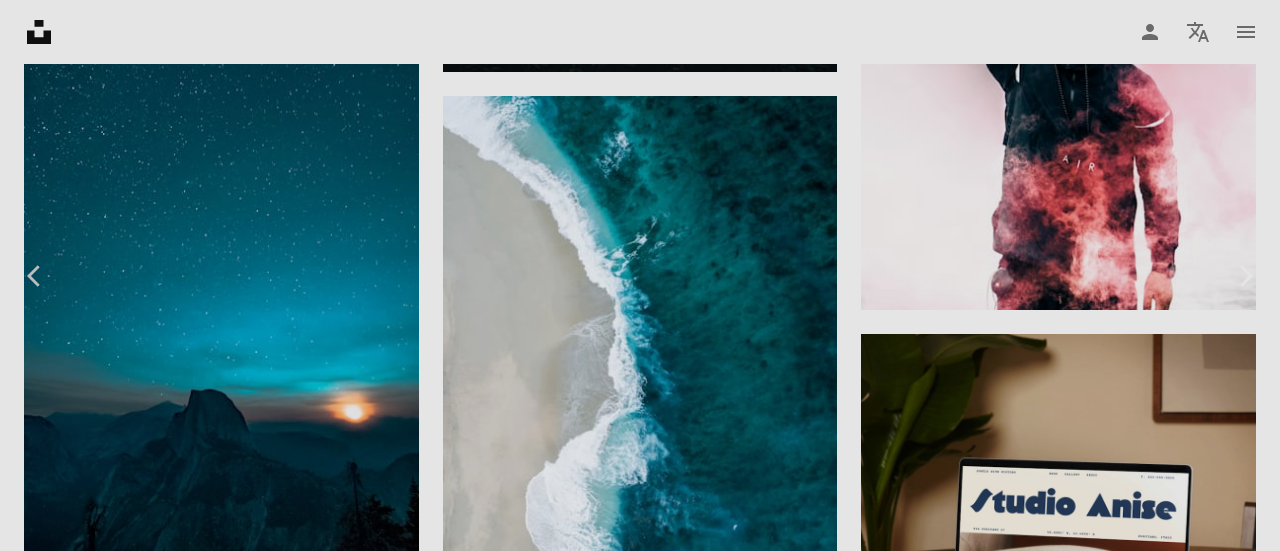 click on "**********" at bounding box center (640, 2799) 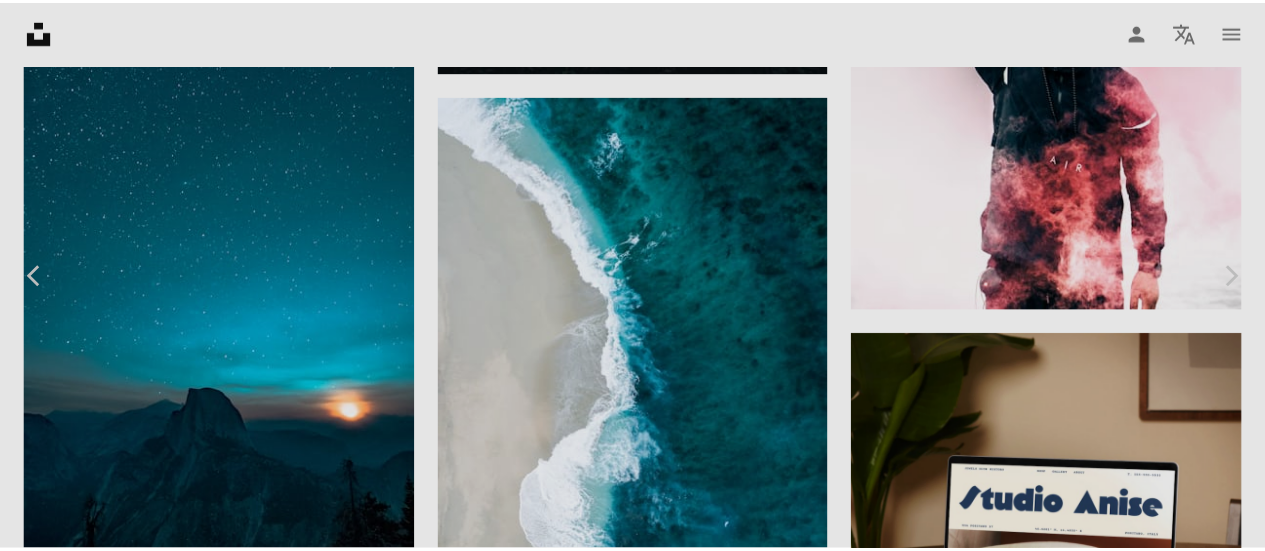 scroll, scrollTop: 0, scrollLeft: 0, axis: both 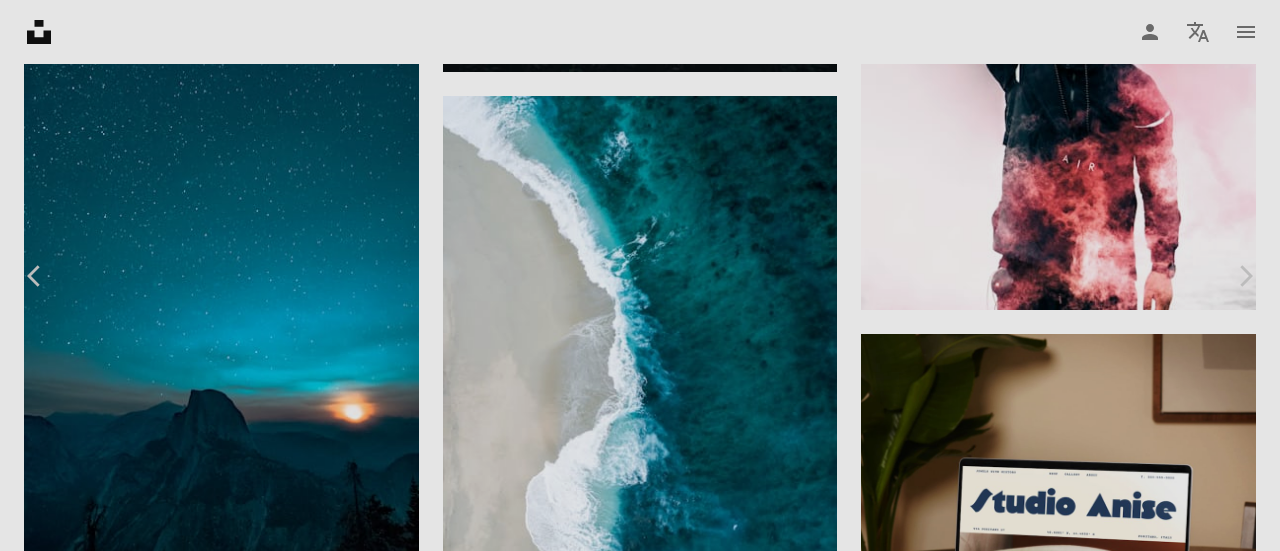 click on "An X shape" at bounding box center [20, 20] 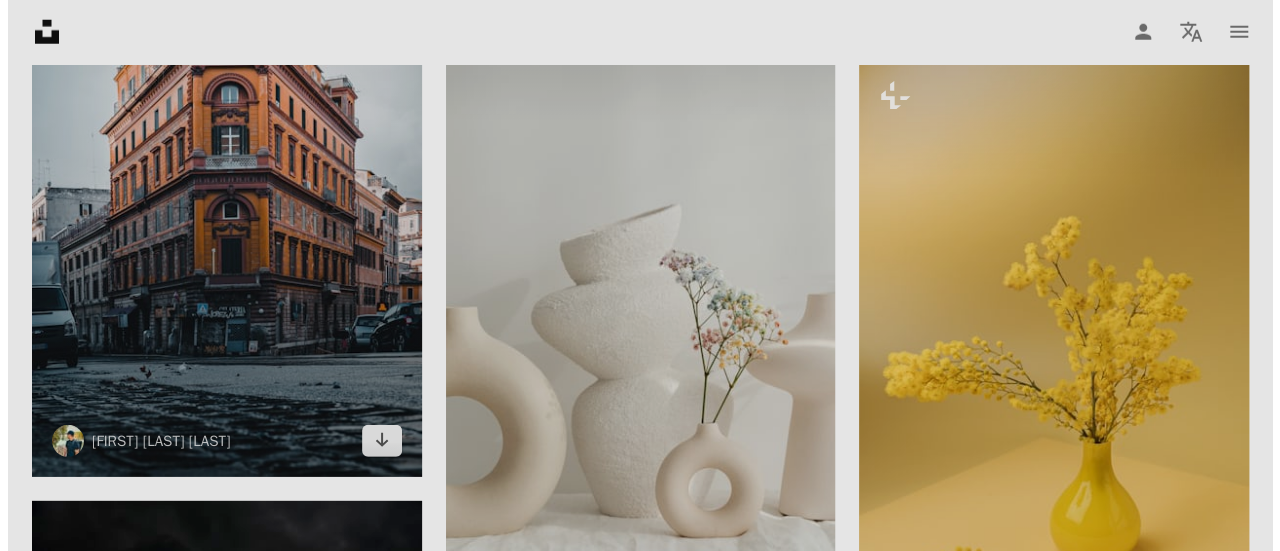 scroll, scrollTop: 10356, scrollLeft: 0, axis: vertical 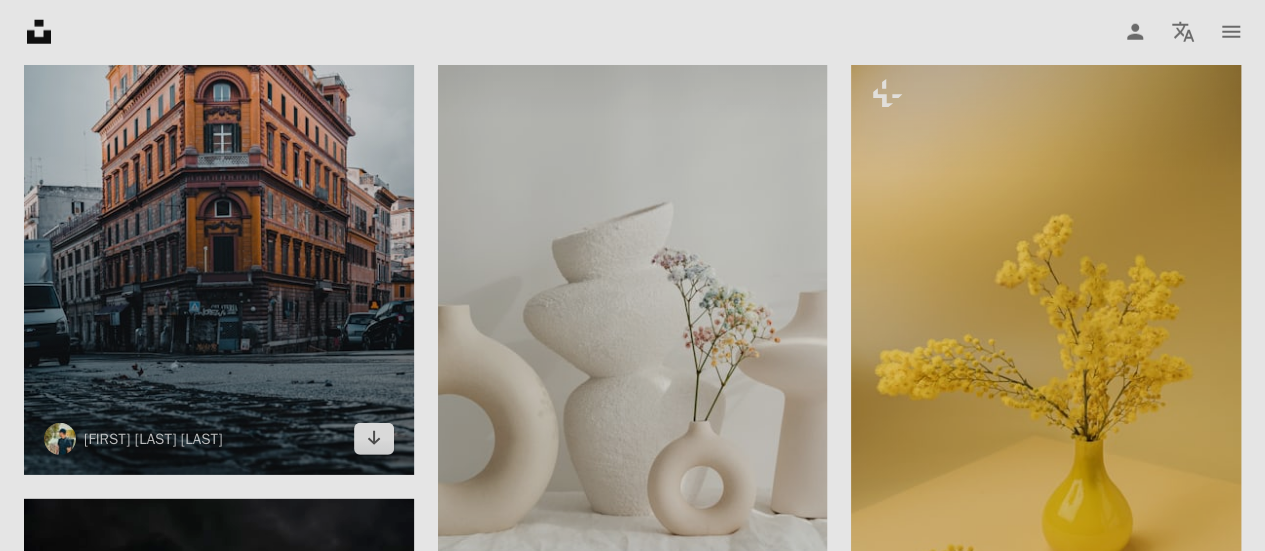 click at bounding box center [219, 129] 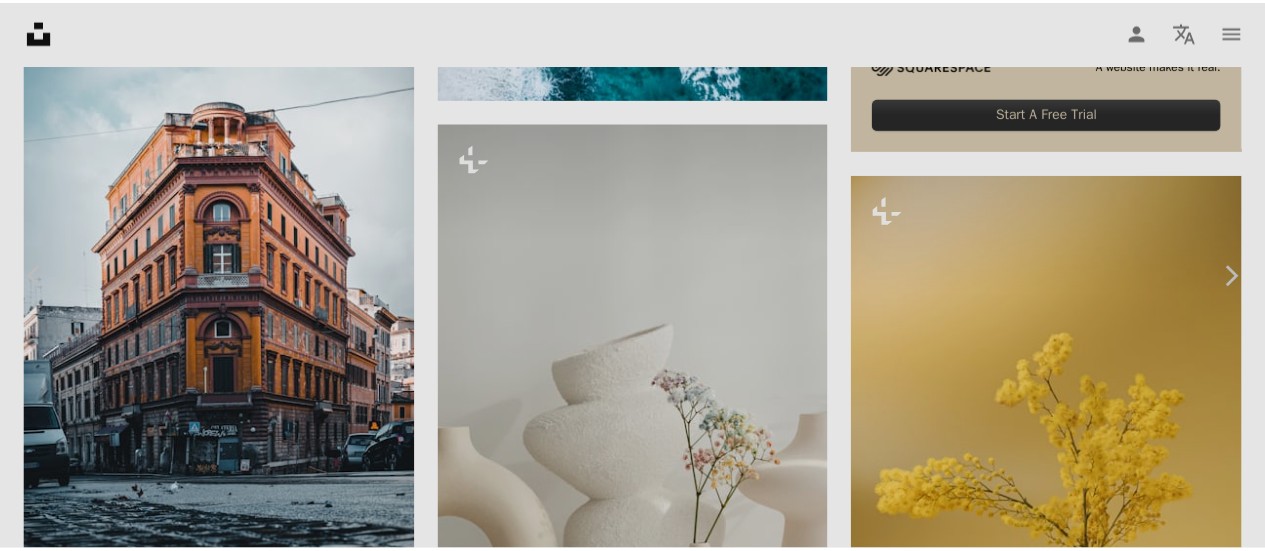 scroll, scrollTop: 100, scrollLeft: 0, axis: vertical 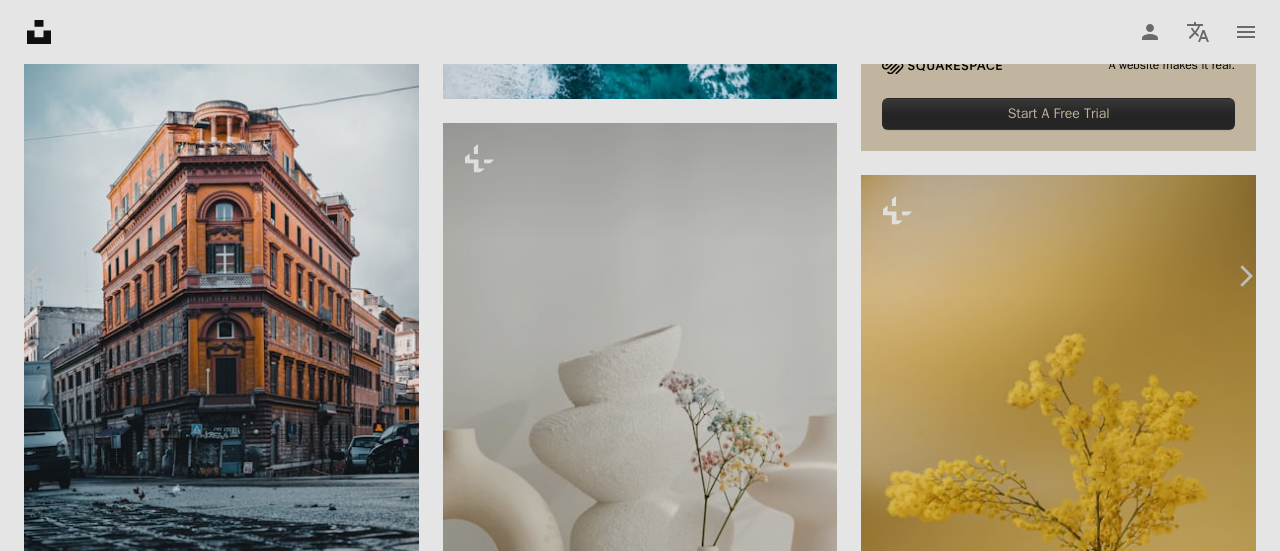 click on "Download free" at bounding box center [1081, 14585] 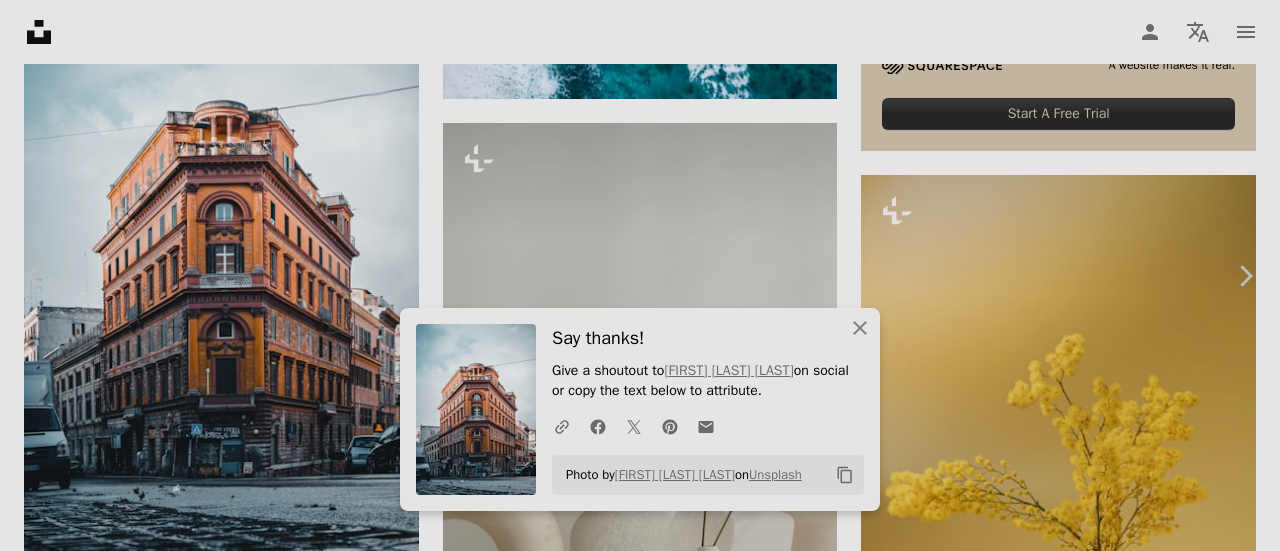 click on "An X shape" at bounding box center [20, 20] 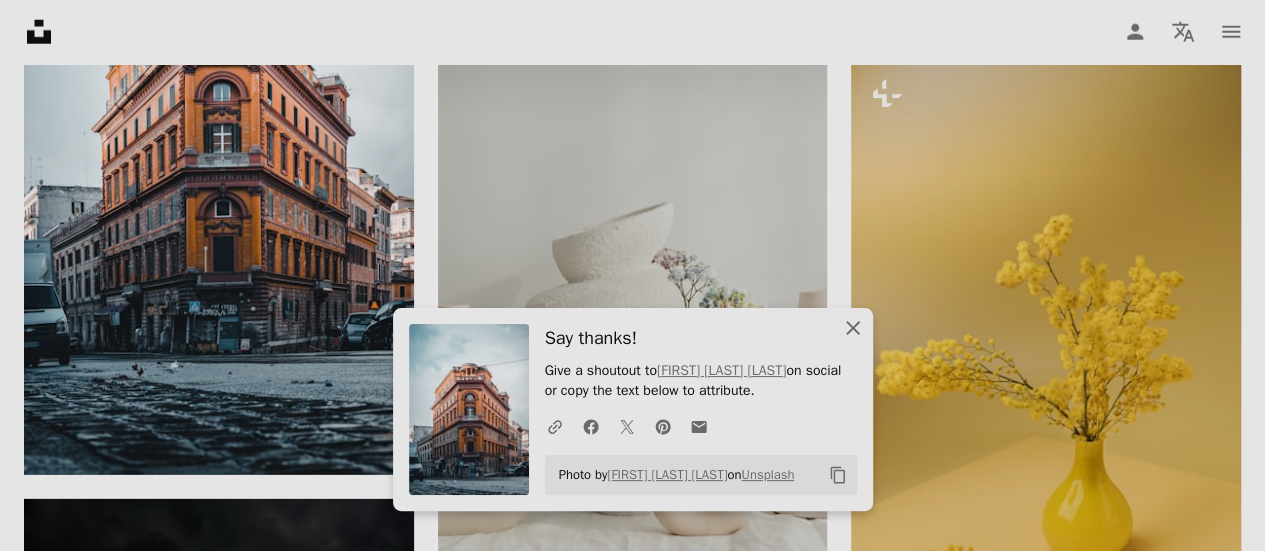 click on "An X shape" 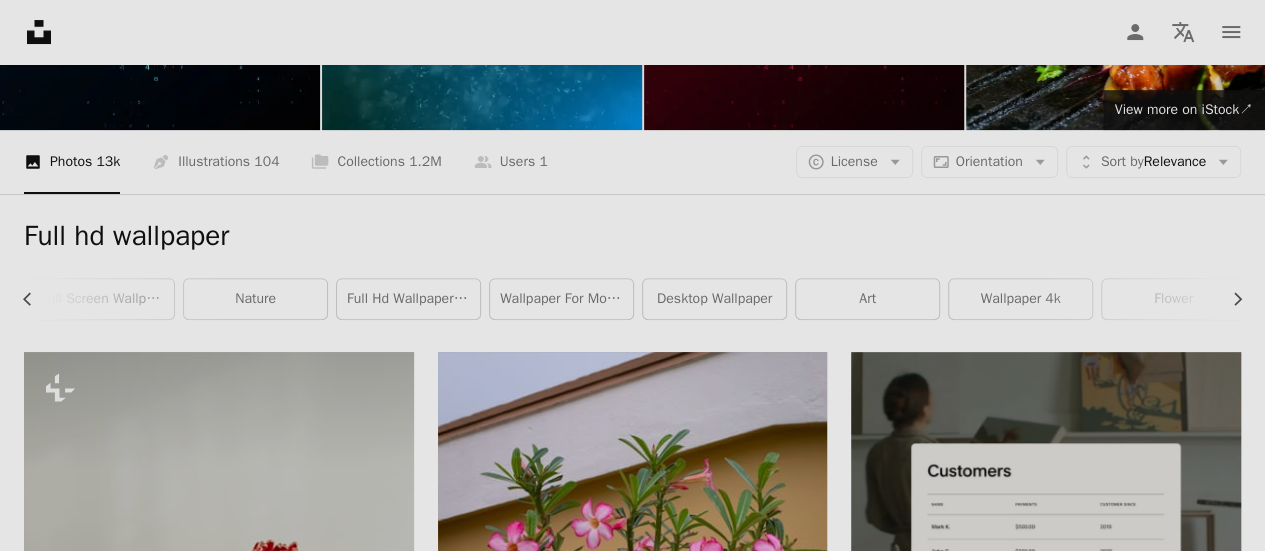 scroll, scrollTop: 200, scrollLeft: 0, axis: vertical 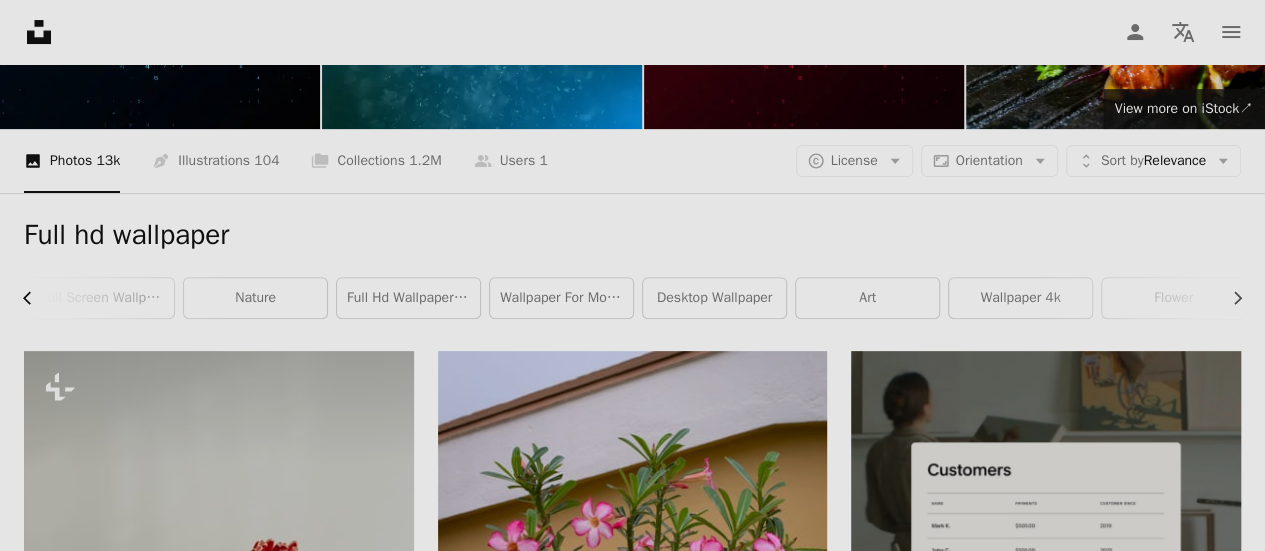 click 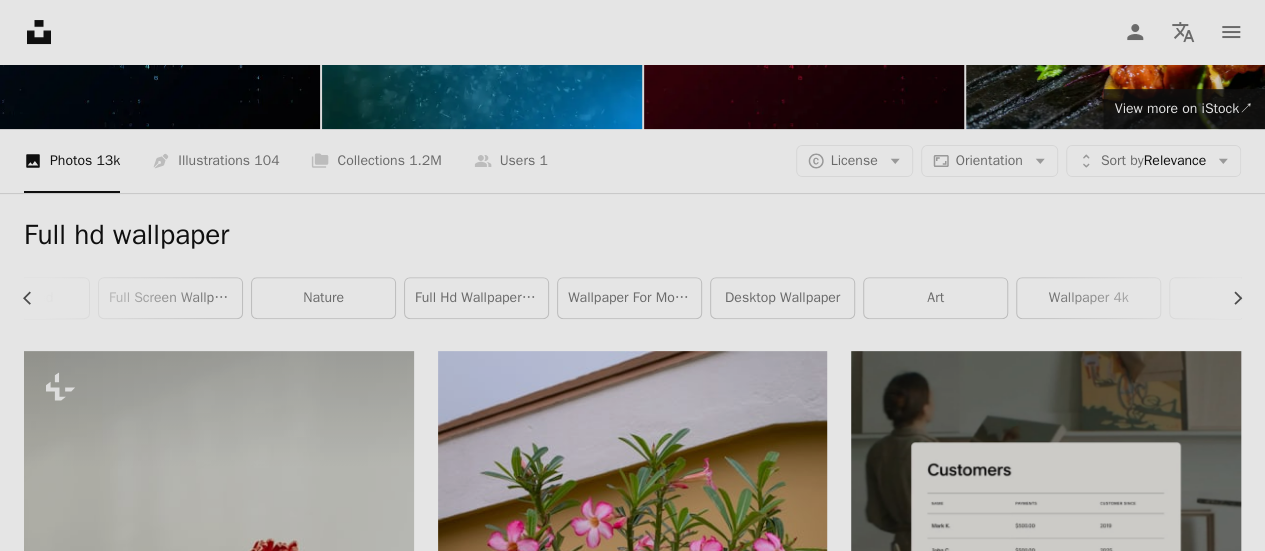 scroll, scrollTop: 0, scrollLeft: 0, axis: both 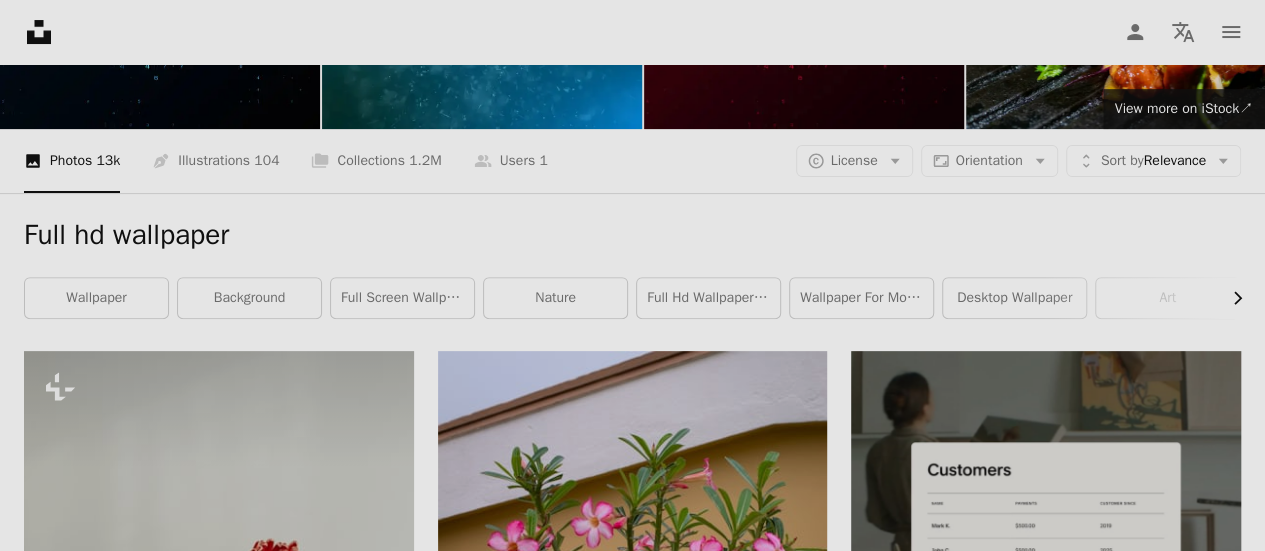 click on "Chevron right" 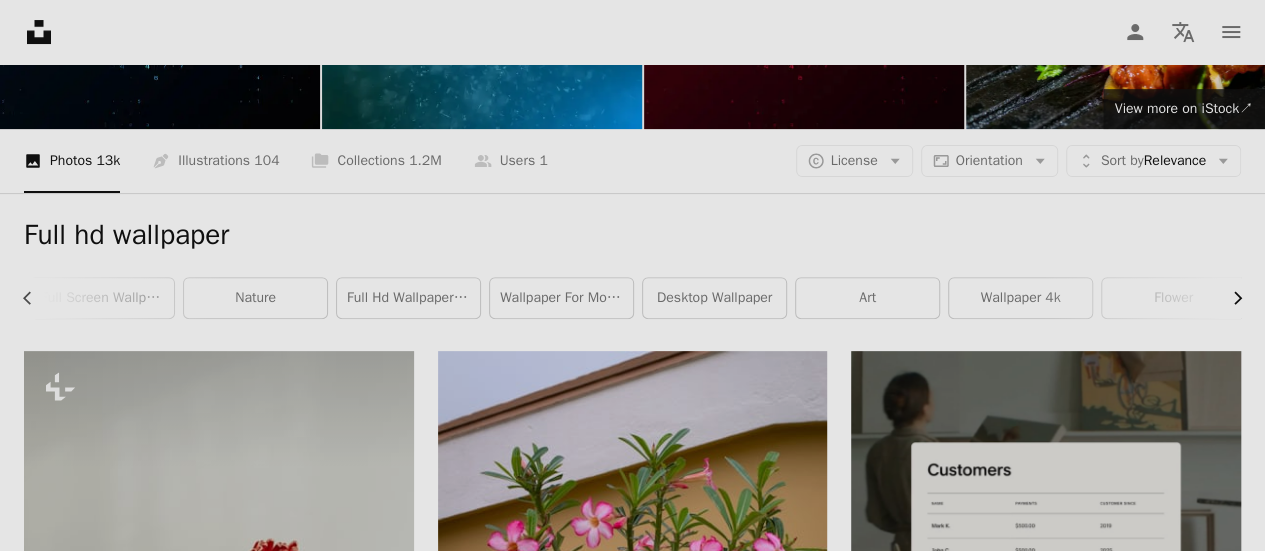 click on "Chevron right" 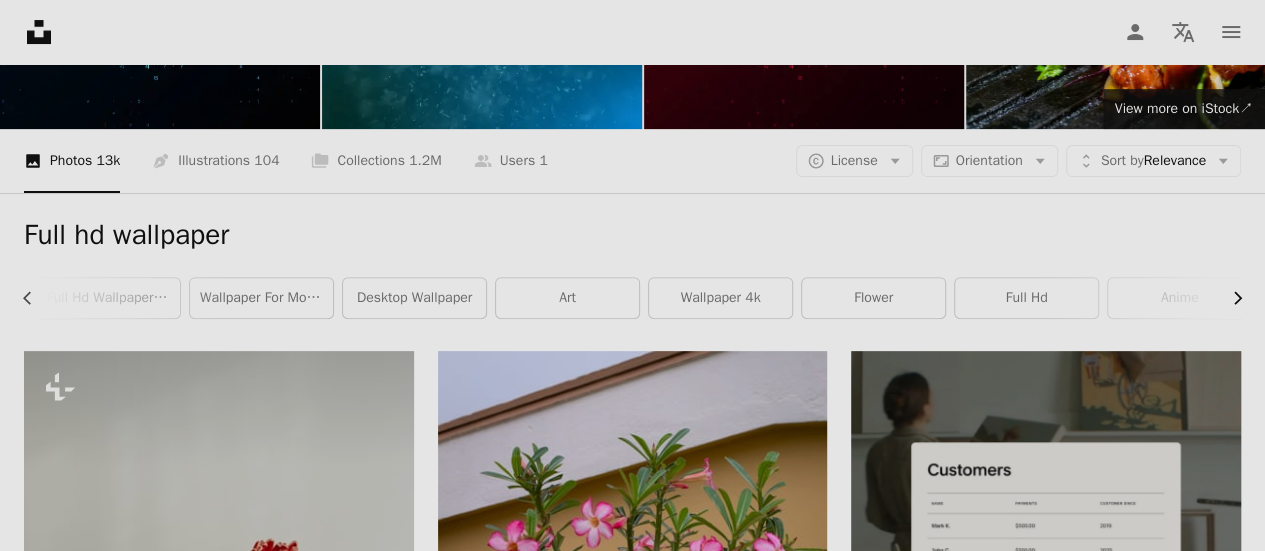 click on "Chevron right" 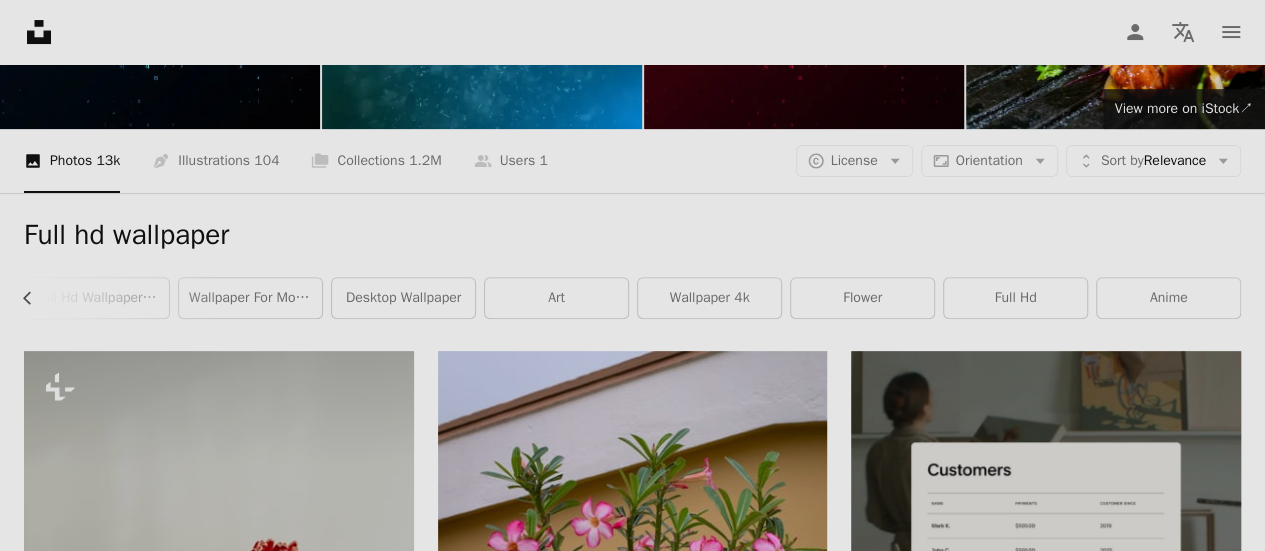 click on "Full hd wallpaper Chevron left wallpaper background full screen wallpaper nature full hd wallpaper pc wallpaper for mobile desktop wallpaper art wallpaper 4k flower full hd anime" at bounding box center (632, 272) 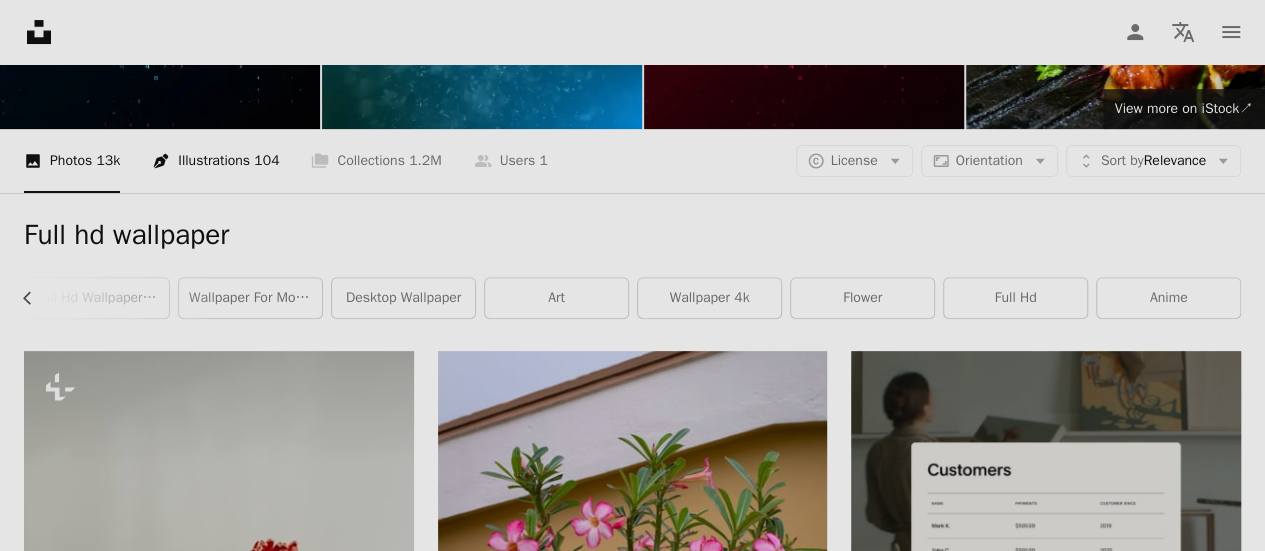click on "Pen Tool Illustrations   104" at bounding box center (215, 161) 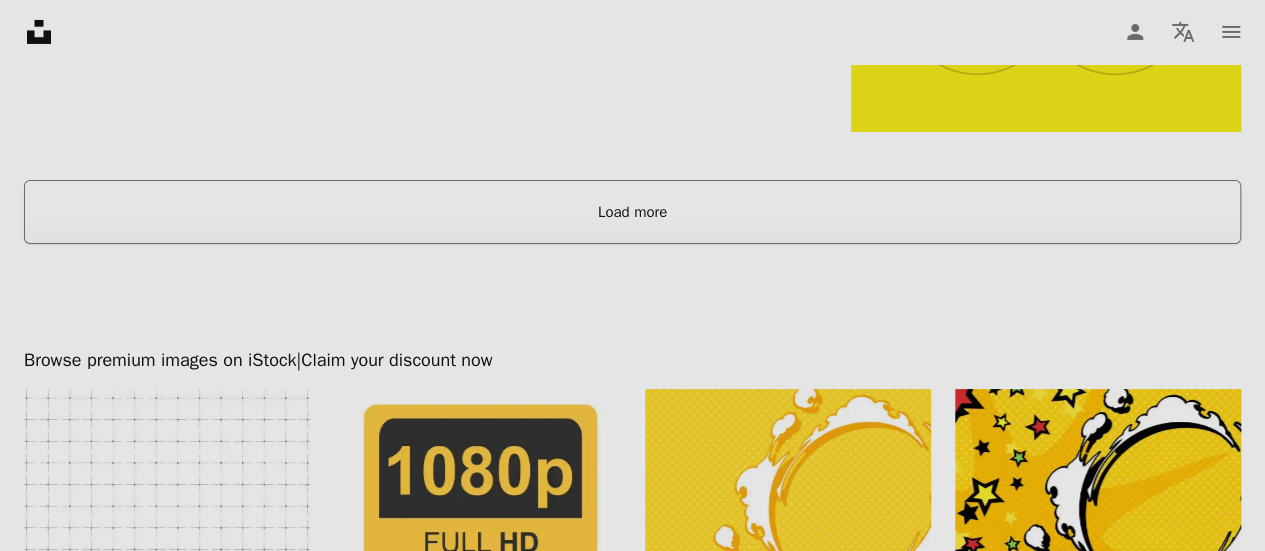 scroll, scrollTop: 3500, scrollLeft: 0, axis: vertical 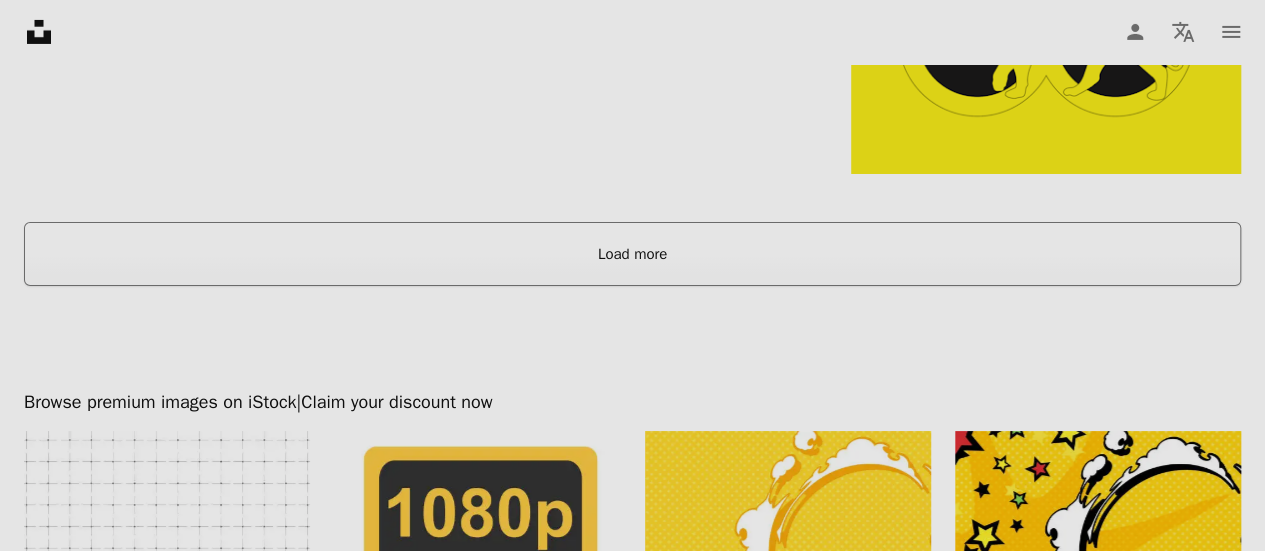click on "Load more" at bounding box center (632, 254) 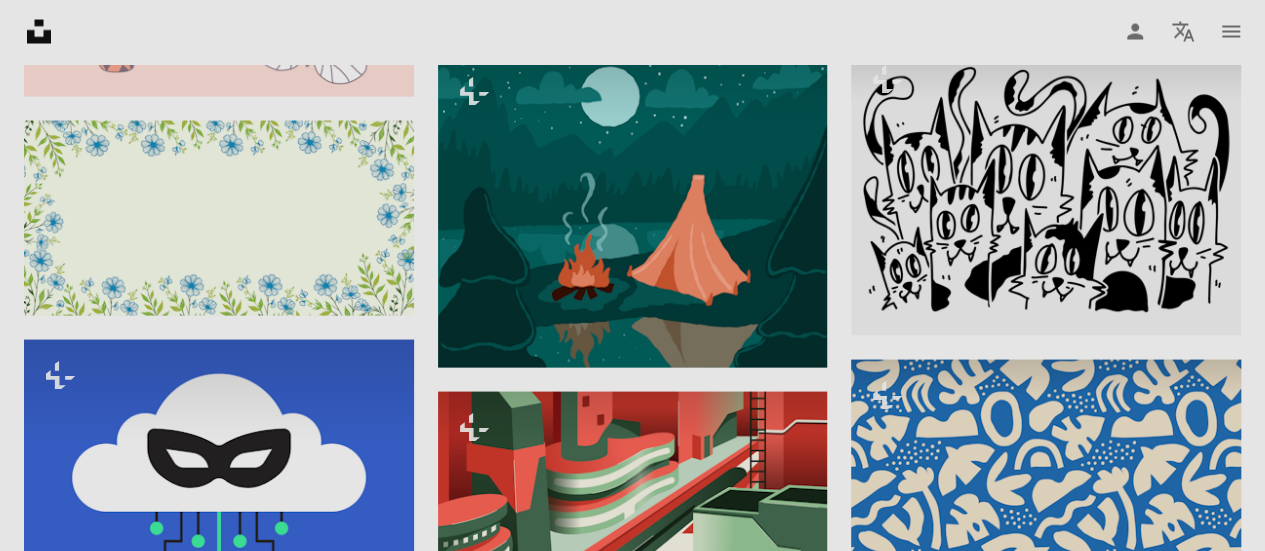scroll, scrollTop: 9600, scrollLeft: 0, axis: vertical 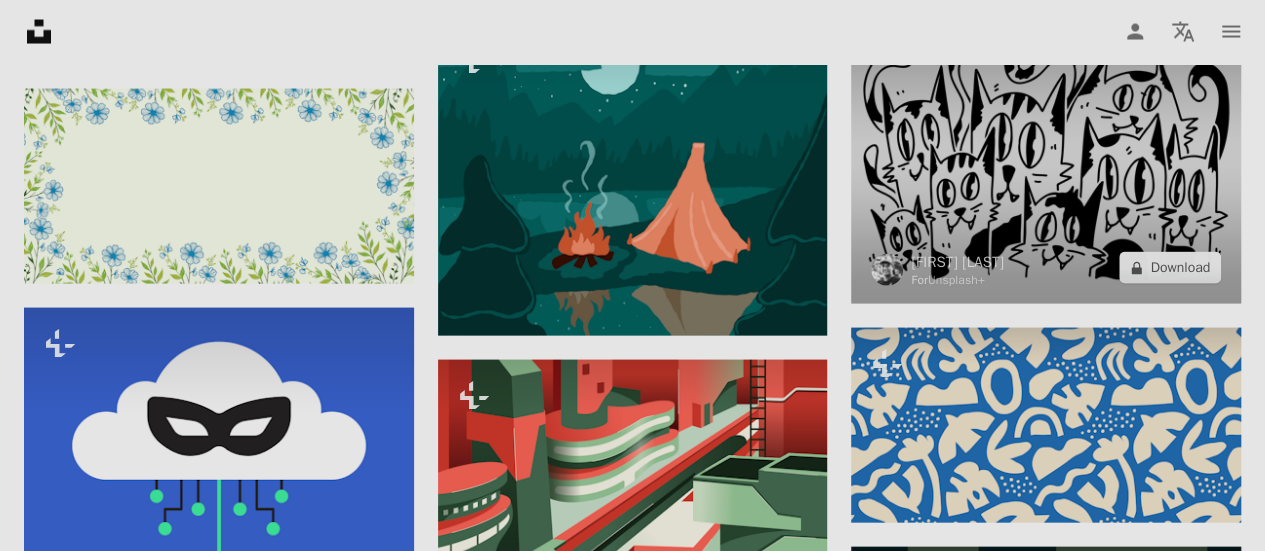 click at bounding box center (1046, 158) 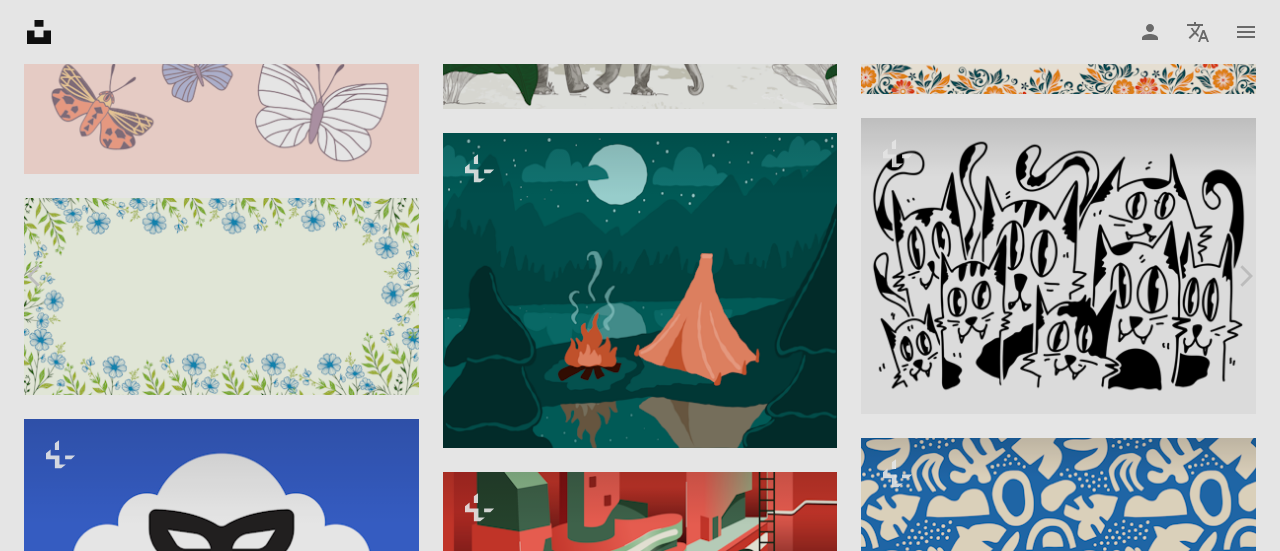click on "A lock   Download" at bounding box center [1119, 4339] 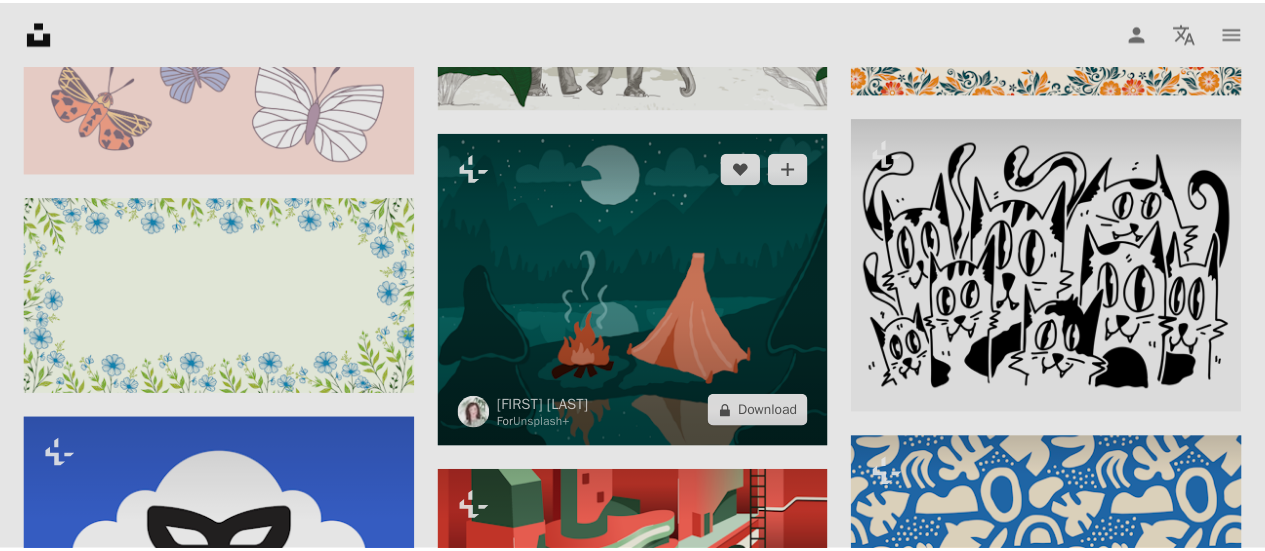 scroll, scrollTop: 0, scrollLeft: 596, axis: horizontal 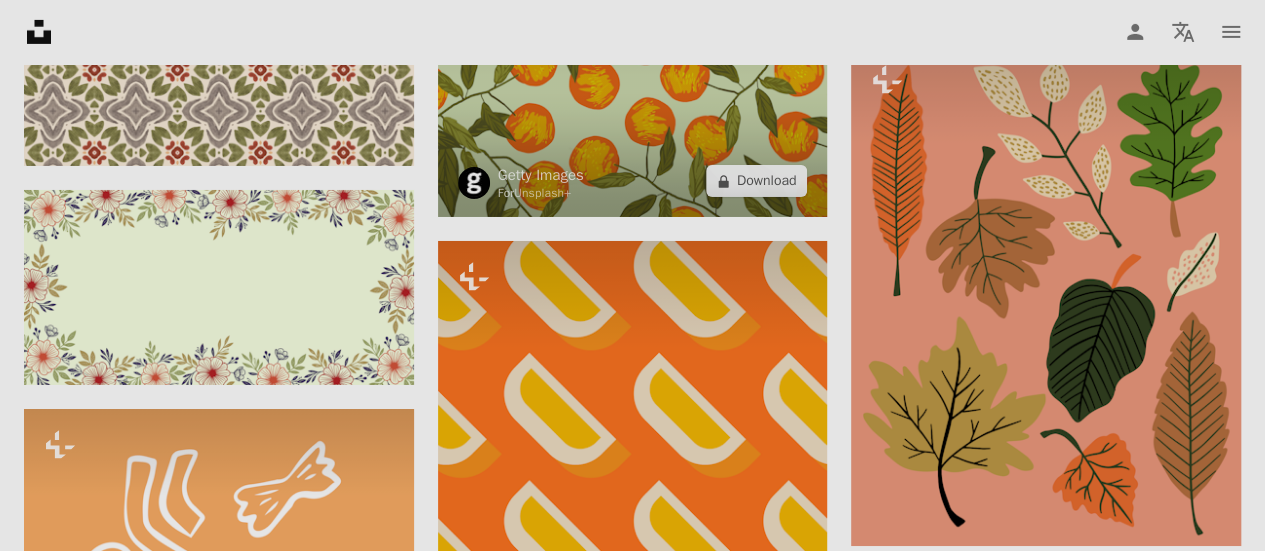 click at bounding box center (633, 87) 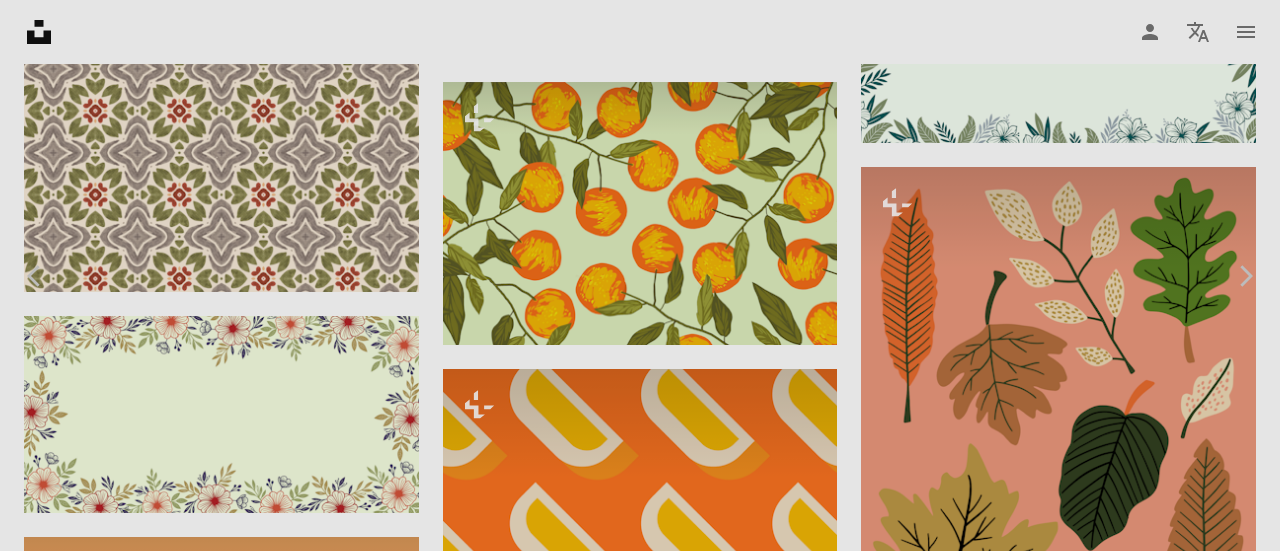 click on "An X shape" at bounding box center (20, 20) 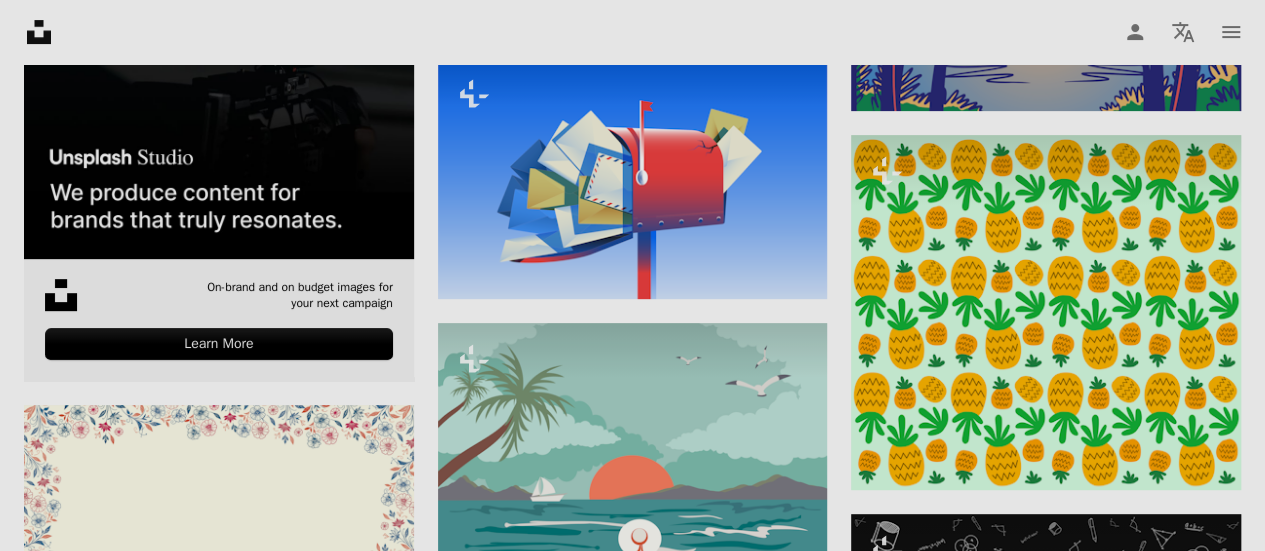 scroll, scrollTop: 4000, scrollLeft: 0, axis: vertical 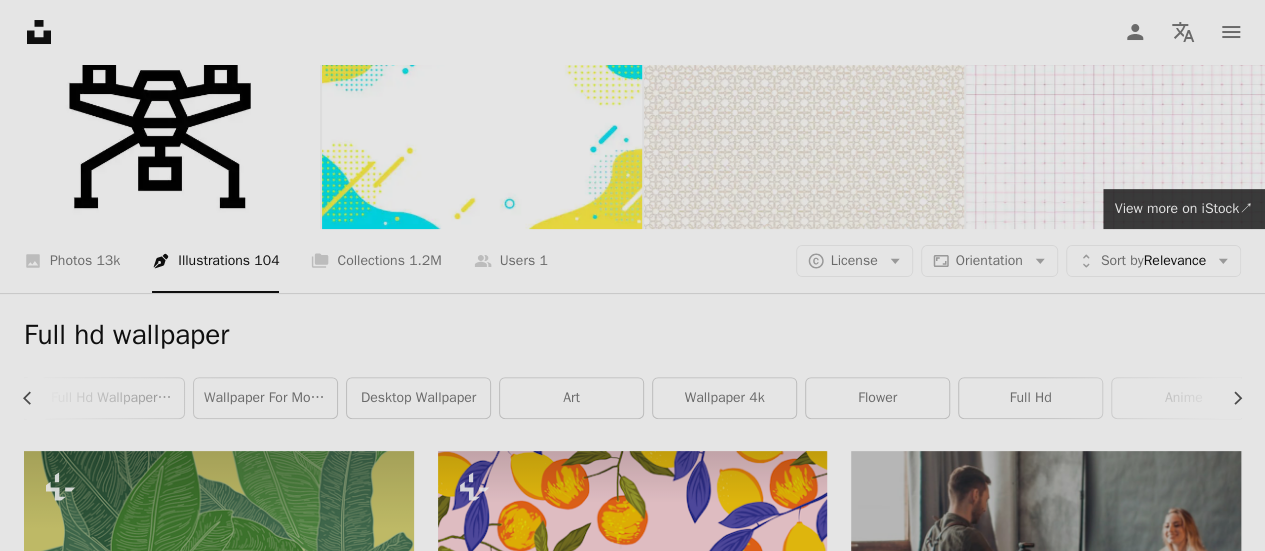 click on "Full hd wallpaper Chevron left Chevron right wallpaper background full screen wallpaper nature full hd wallpaper pc wallpaper for mobile desktop wallpaper art wallpaper 4k flower full hd anime" at bounding box center (632, 372) 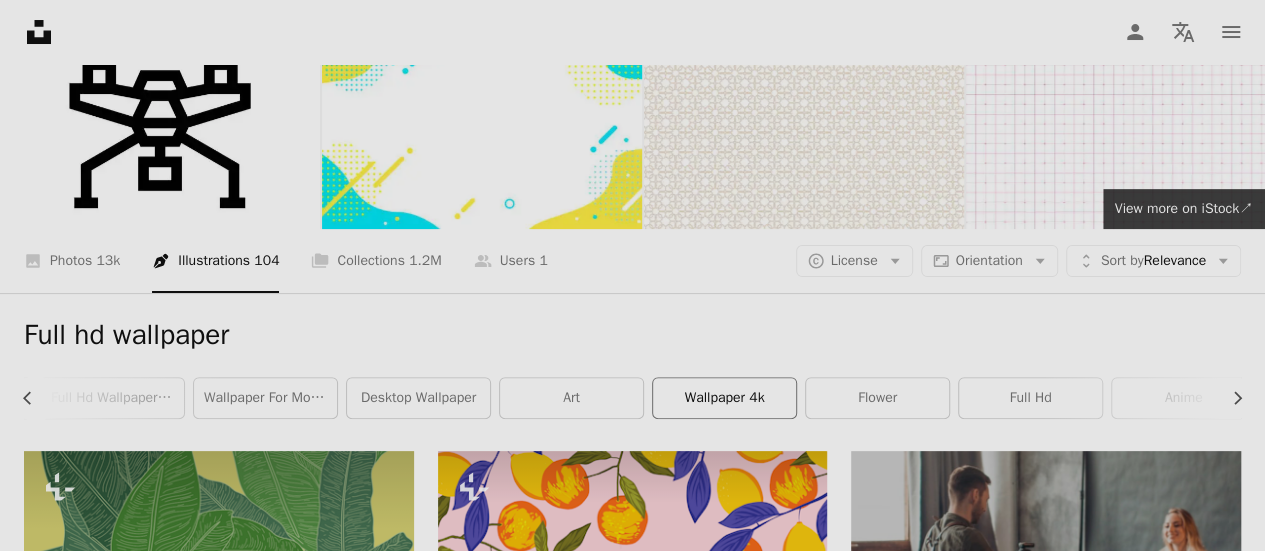 click on "wallpaper 4k" at bounding box center (724, 398) 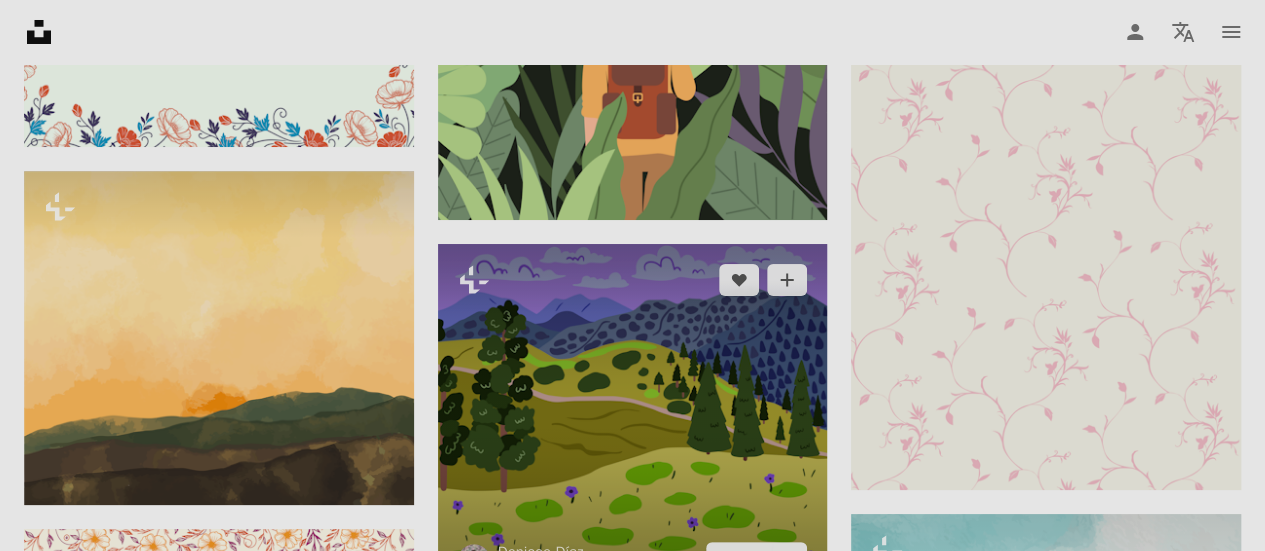 scroll, scrollTop: 11300, scrollLeft: 0, axis: vertical 